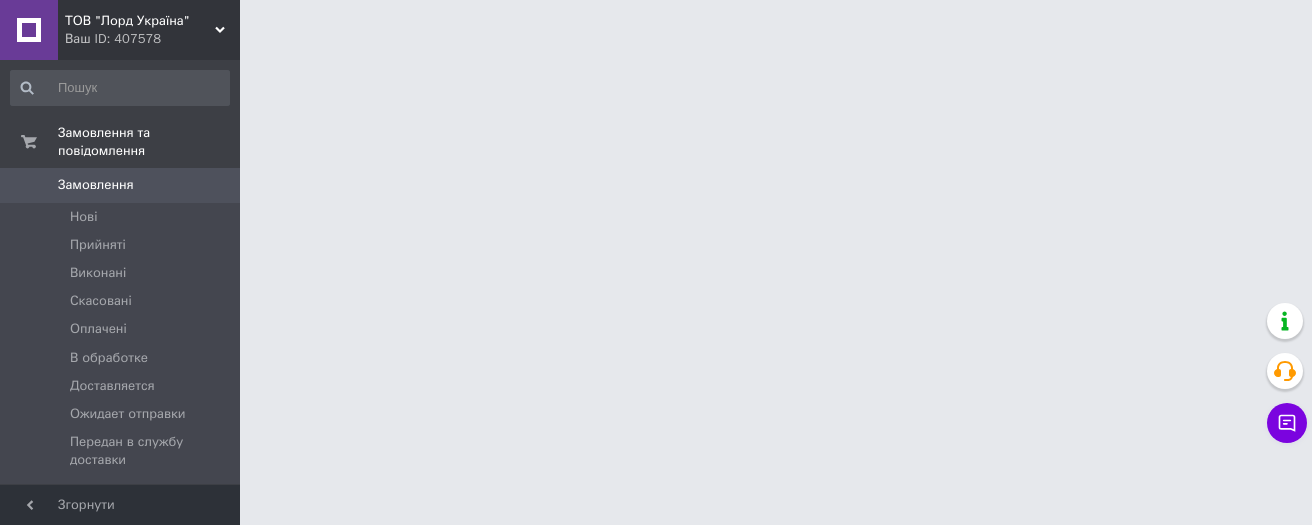 scroll, scrollTop: 0, scrollLeft: 0, axis: both 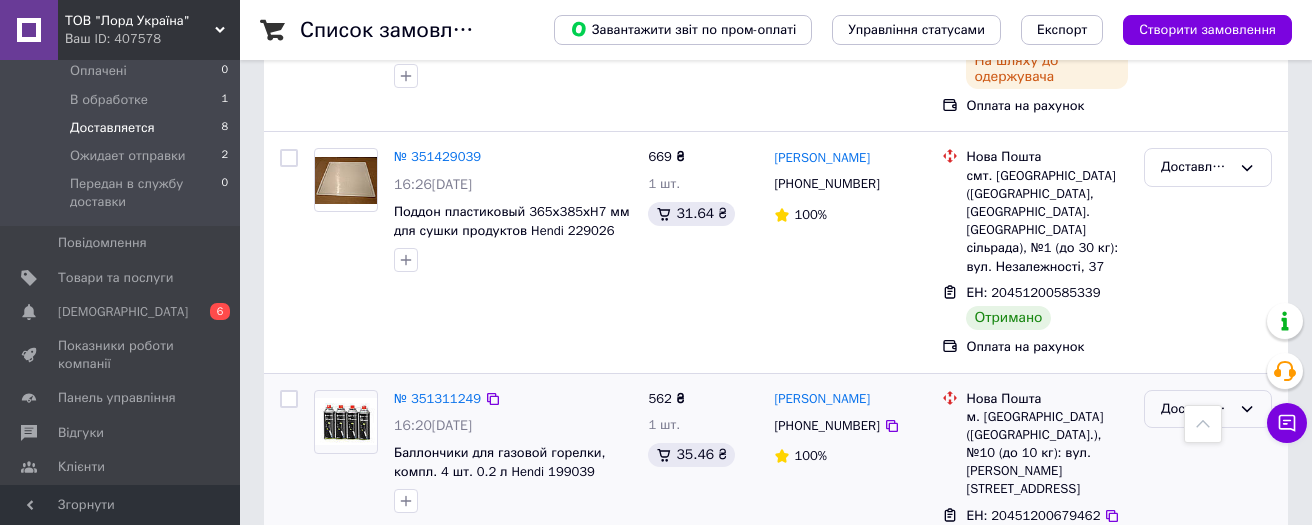 click on "Доставляется" at bounding box center [1196, 409] 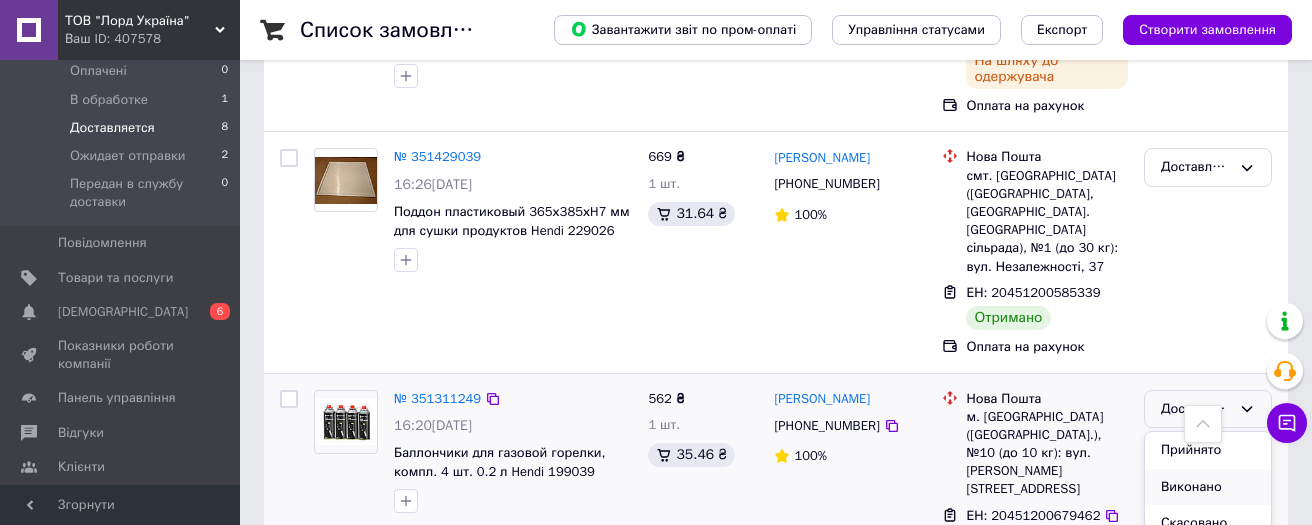 click on "Виконано" at bounding box center (1208, 487) 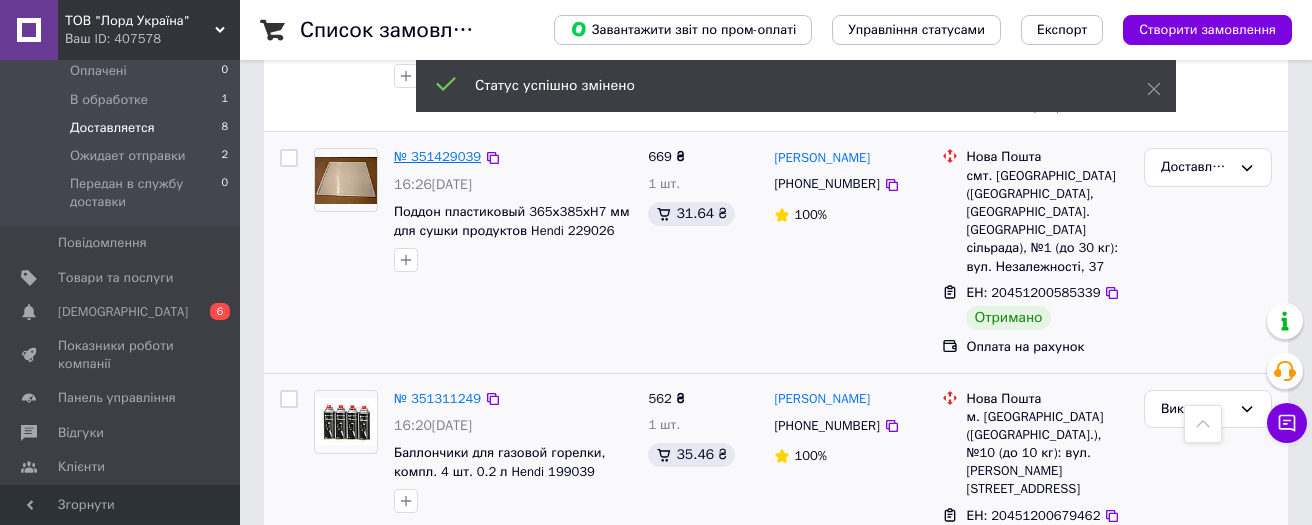 click on "№ 351429039" at bounding box center (437, 156) 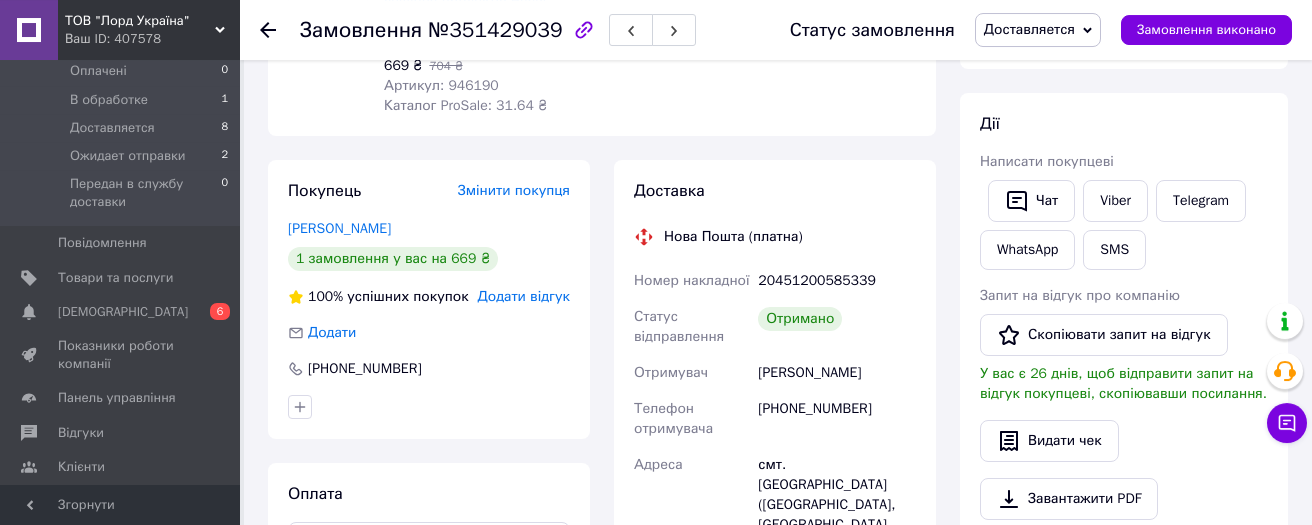 scroll, scrollTop: 319, scrollLeft: 0, axis: vertical 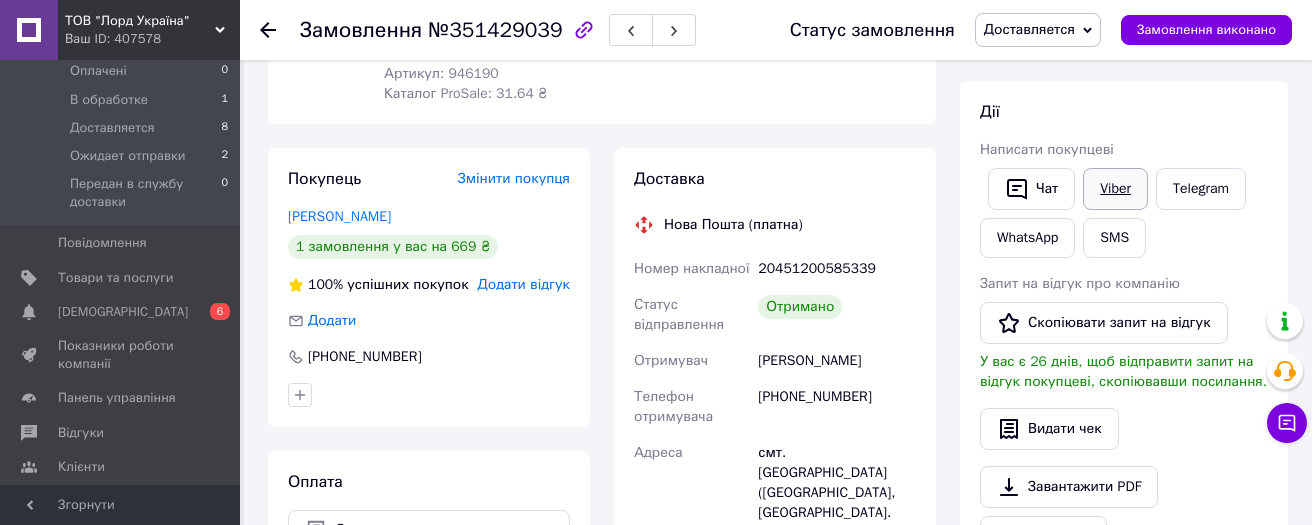 click on "Viber" at bounding box center (1115, 189) 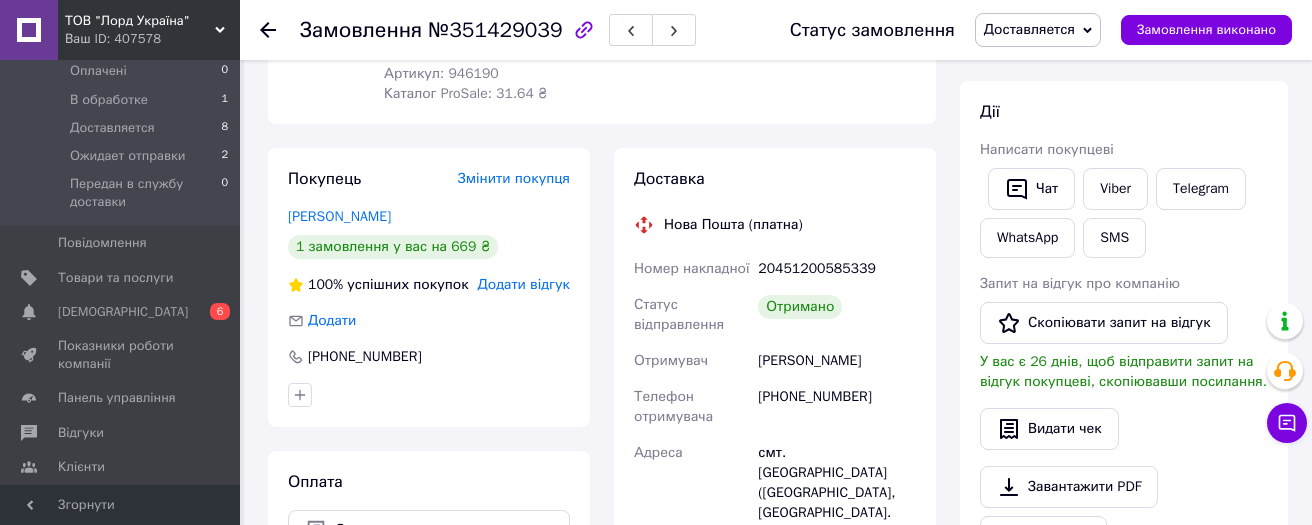 click 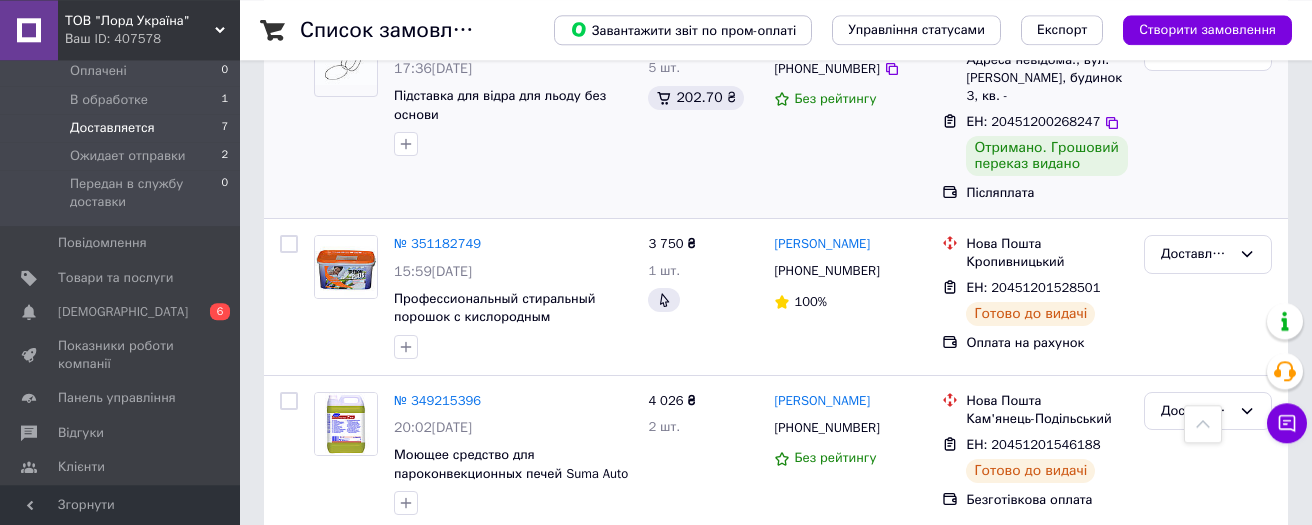 scroll, scrollTop: 1320, scrollLeft: 0, axis: vertical 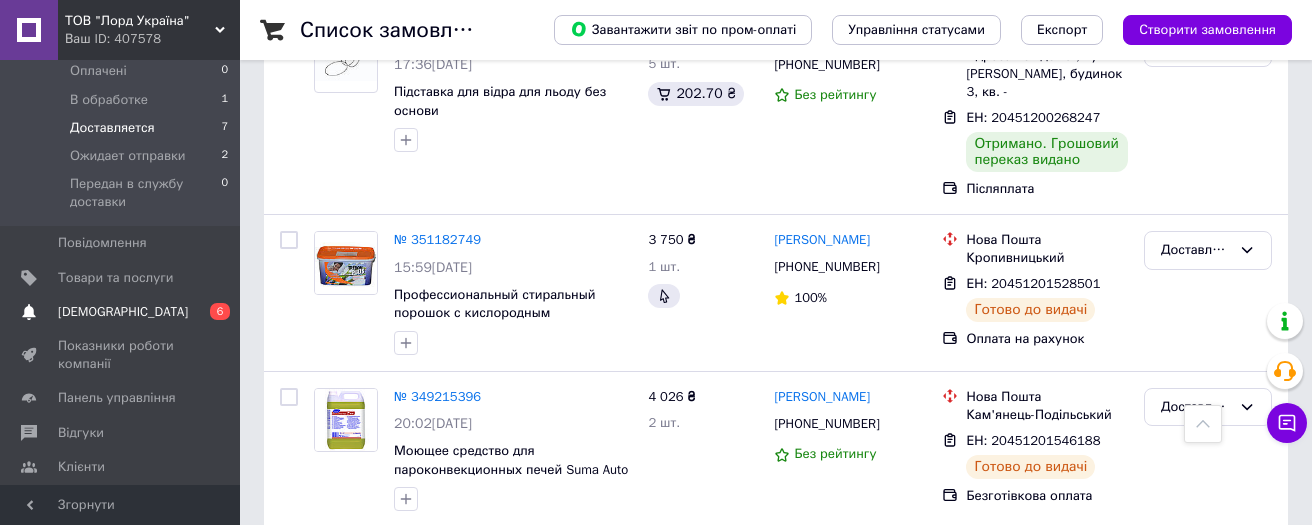 click on "[DEMOGRAPHIC_DATA]" at bounding box center (123, 312) 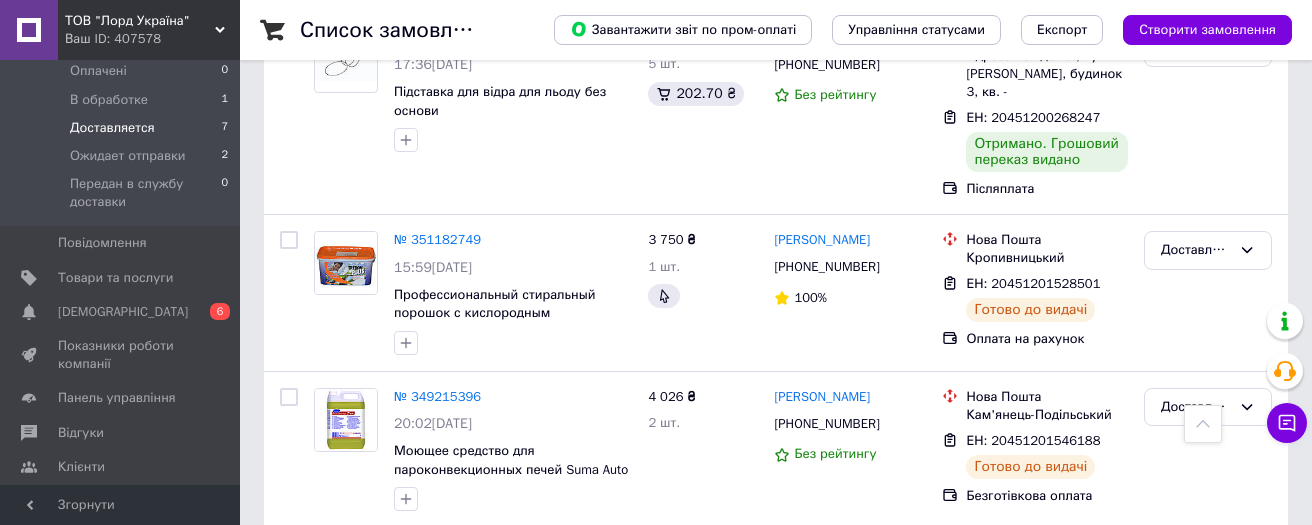 scroll, scrollTop: 0, scrollLeft: 0, axis: both 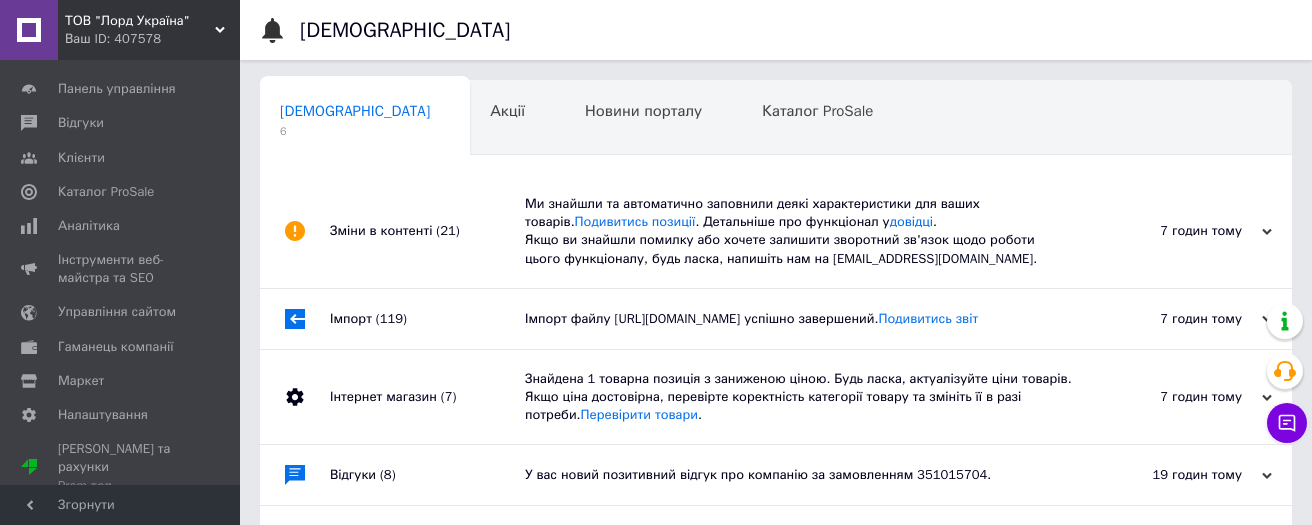 click on "Зміни в контенті   (21)" at bounding box center [427, 231] 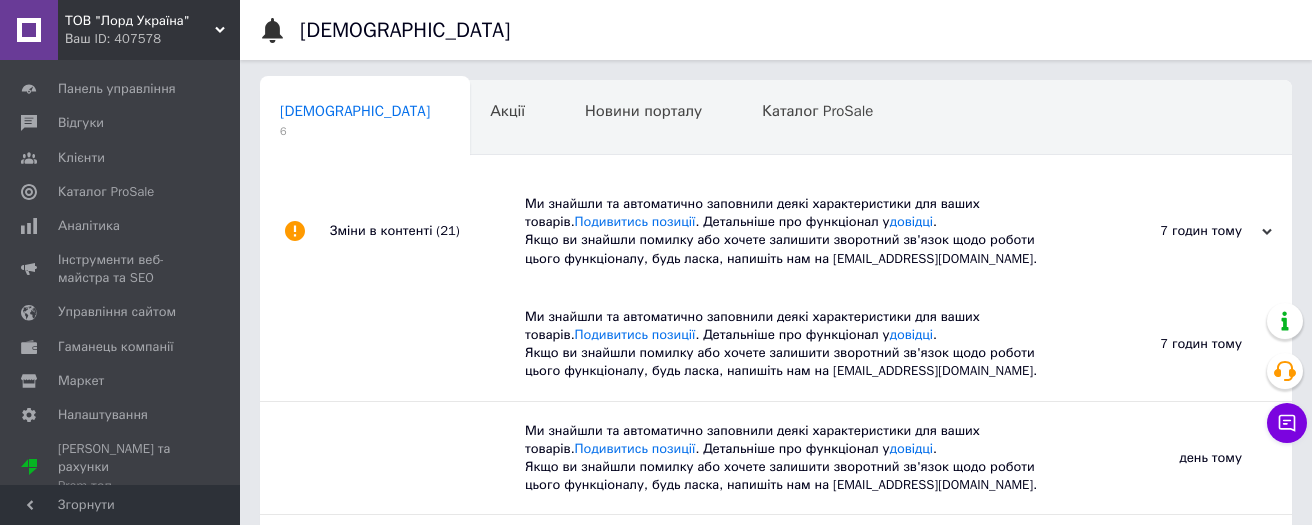 click on "Зміни в контенті   (21)" at bounding box center [427, 231] 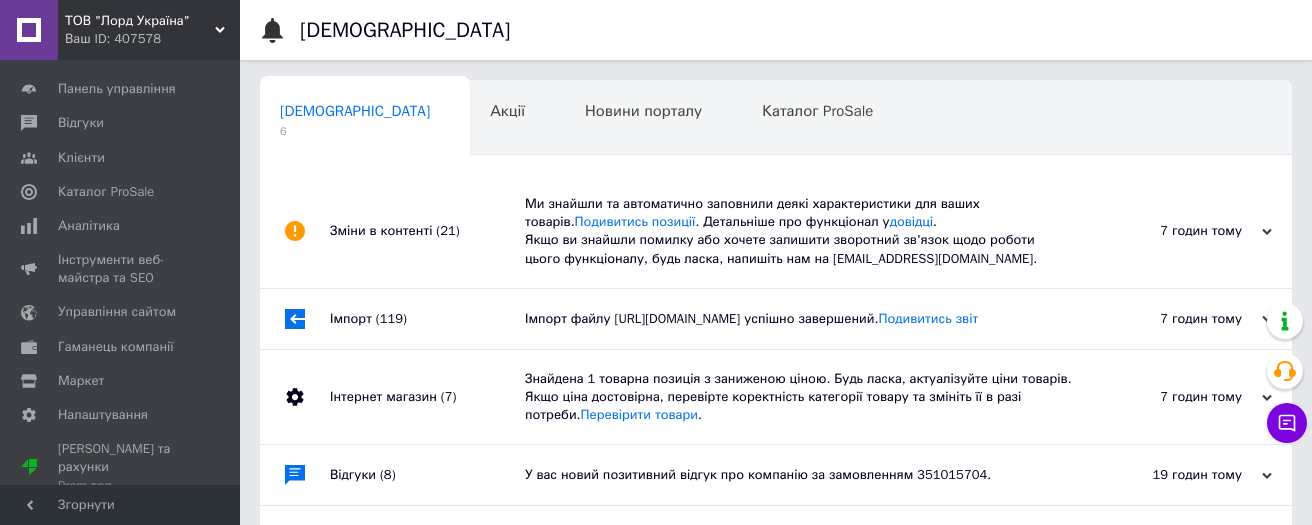 click on "Імпорт   (119)" at bounding box center (427, 319) 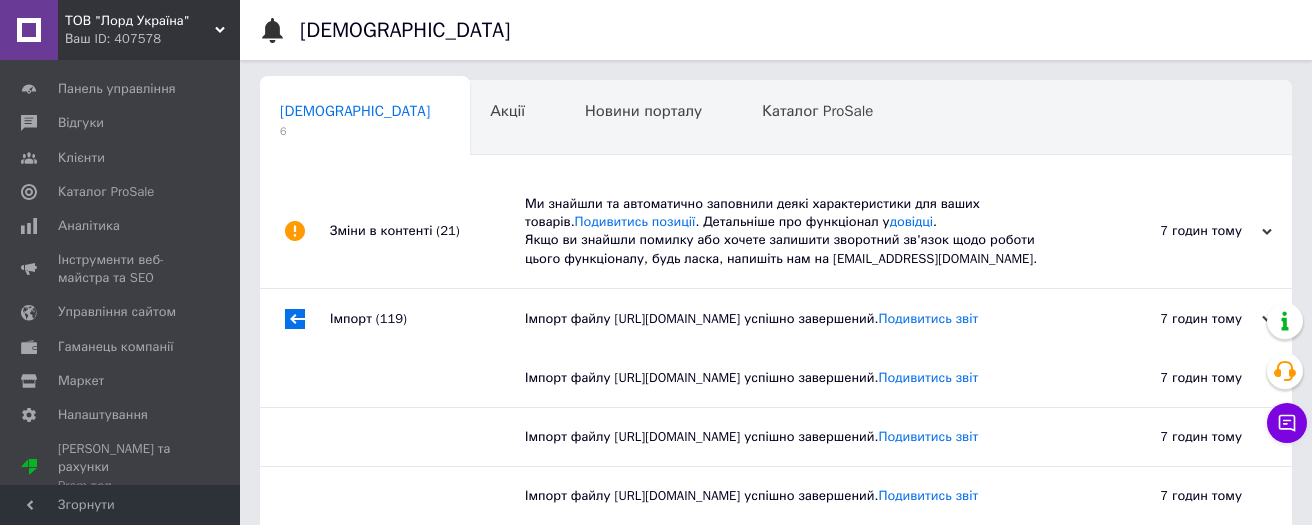 click on "Імпорт   (119)" at bounding box center (427, 319) 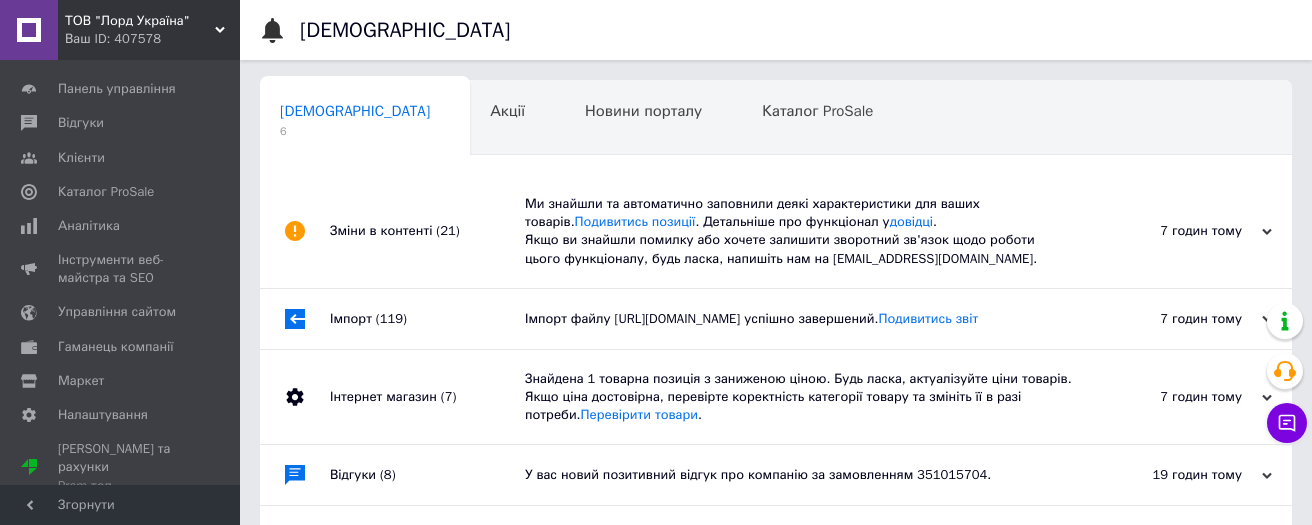 click on "Інтернет магазин   (7)" at bounding box center (427, 397) 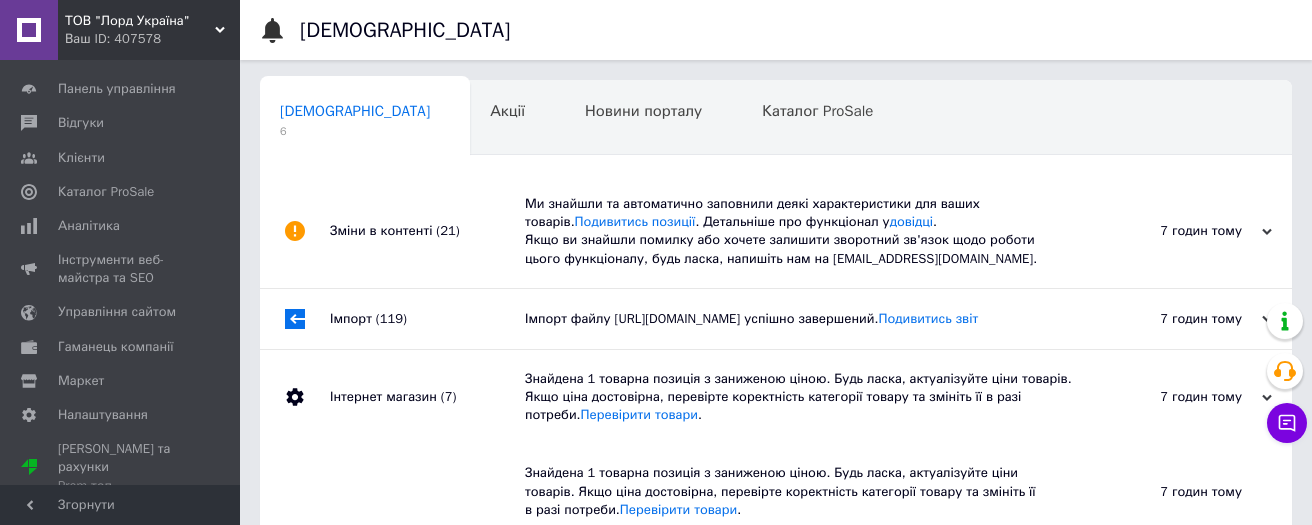 click on "Інтернет магазин   (7)" at bounding box center (427, 397) 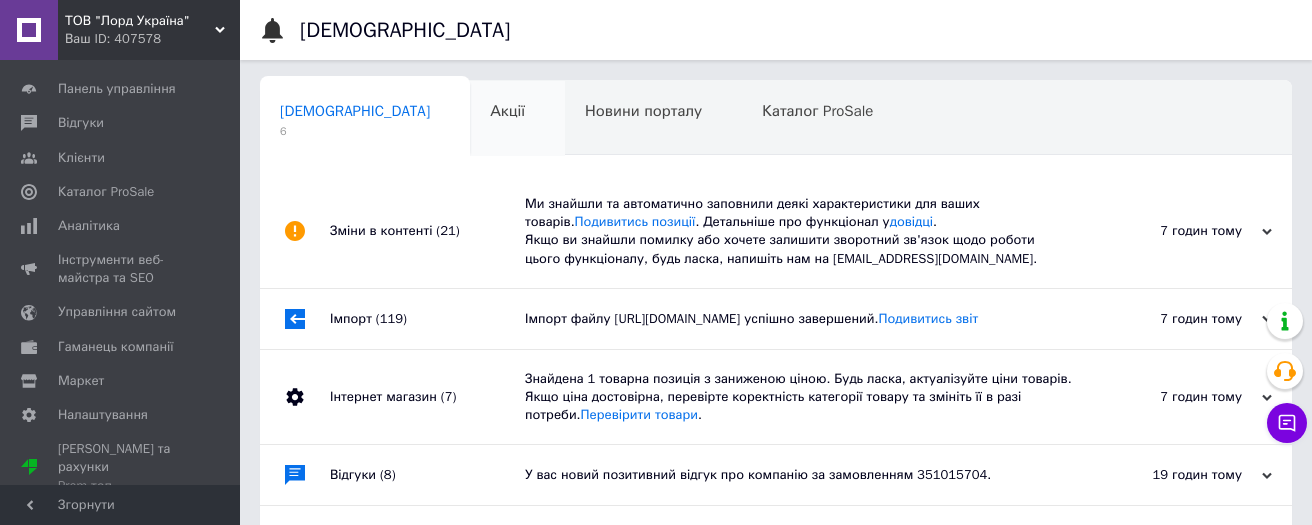click on "Акції 0" at bounding box center (517, 119) 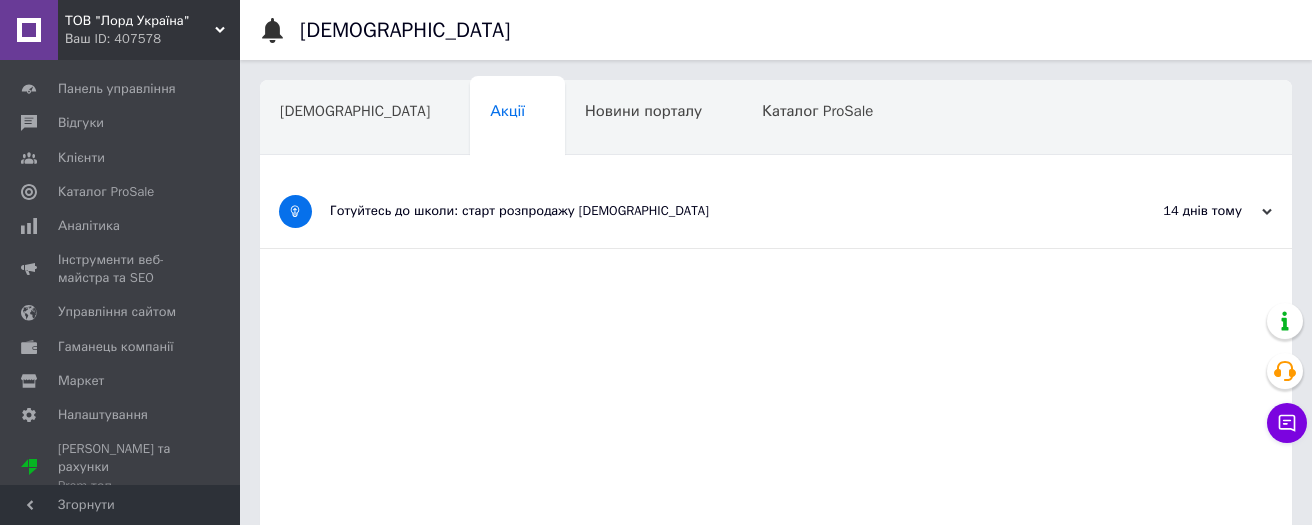 scroll, scrollTop: 0, scrollLeft: 0, axis: both 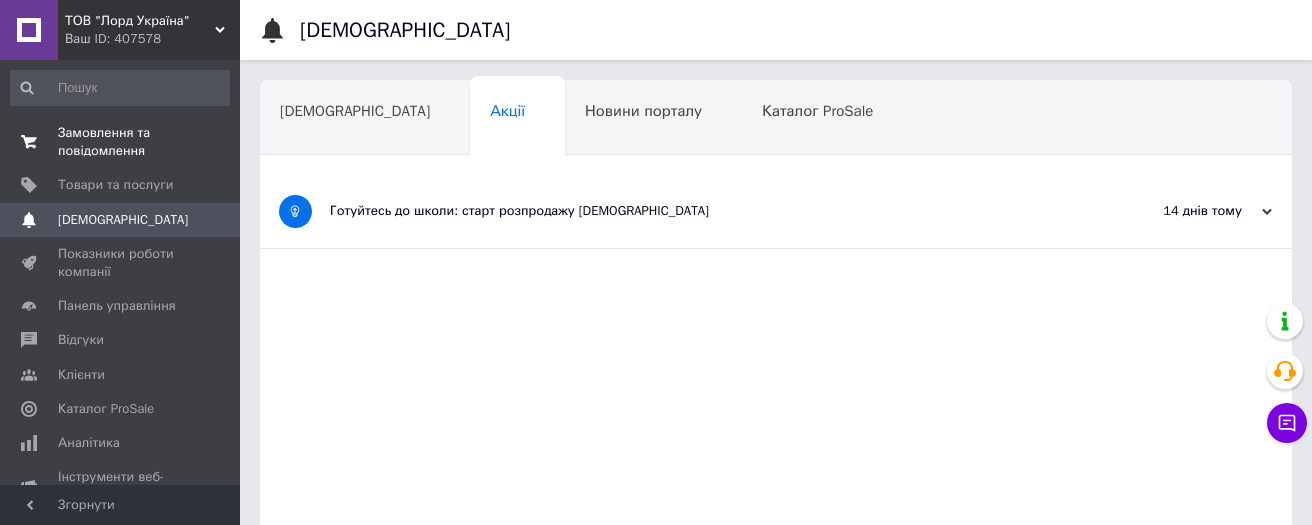 click on "Замовлення та повідомлення" at bounding box center [121, 142] 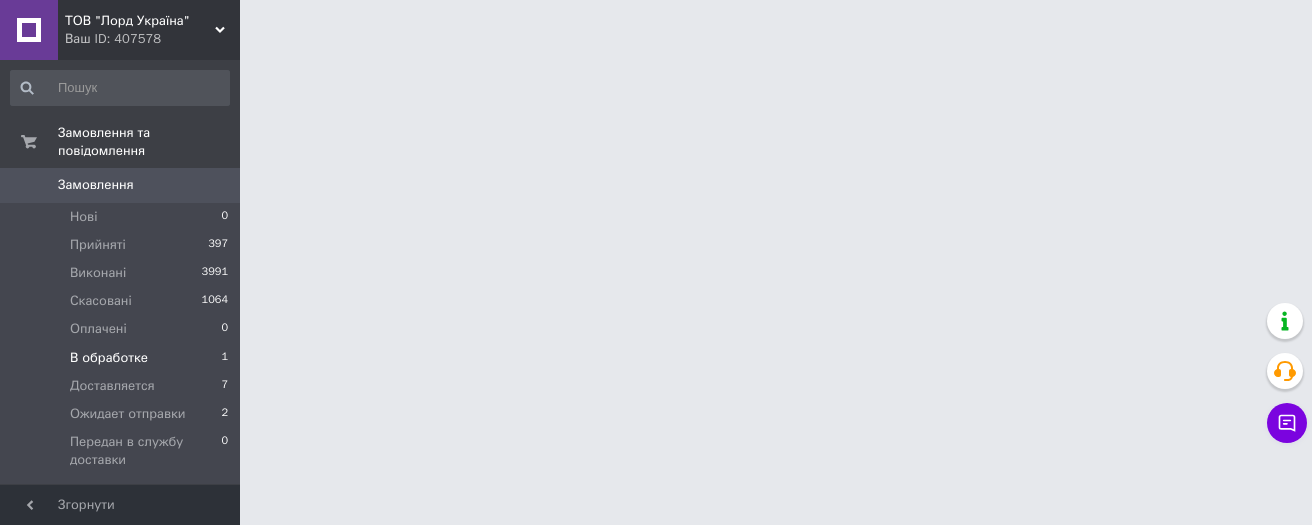 click on "В обработке" at bounding box center (109, 358) 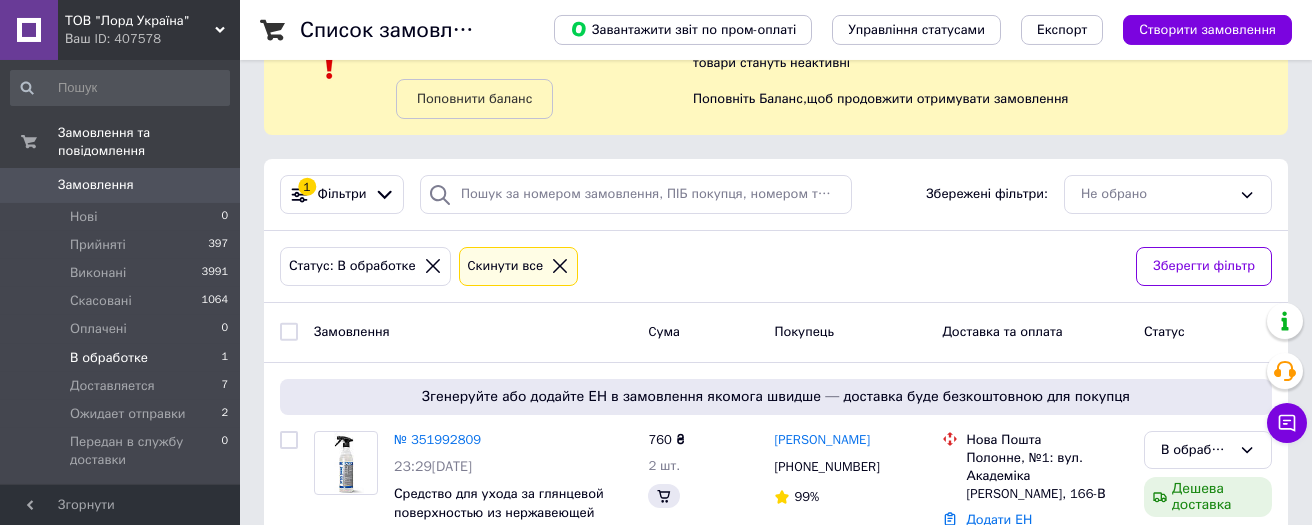 scroll, scrollTop: 154, scrollLeft: 0, axis: vertical 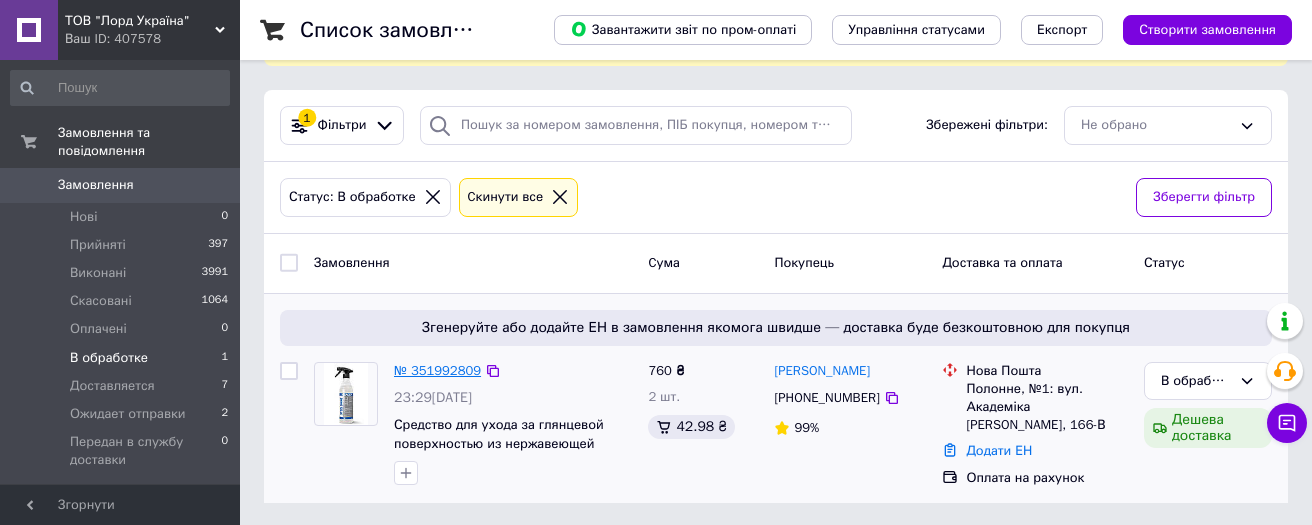 click on "№ 351992809" at bounding box center [437, 370] 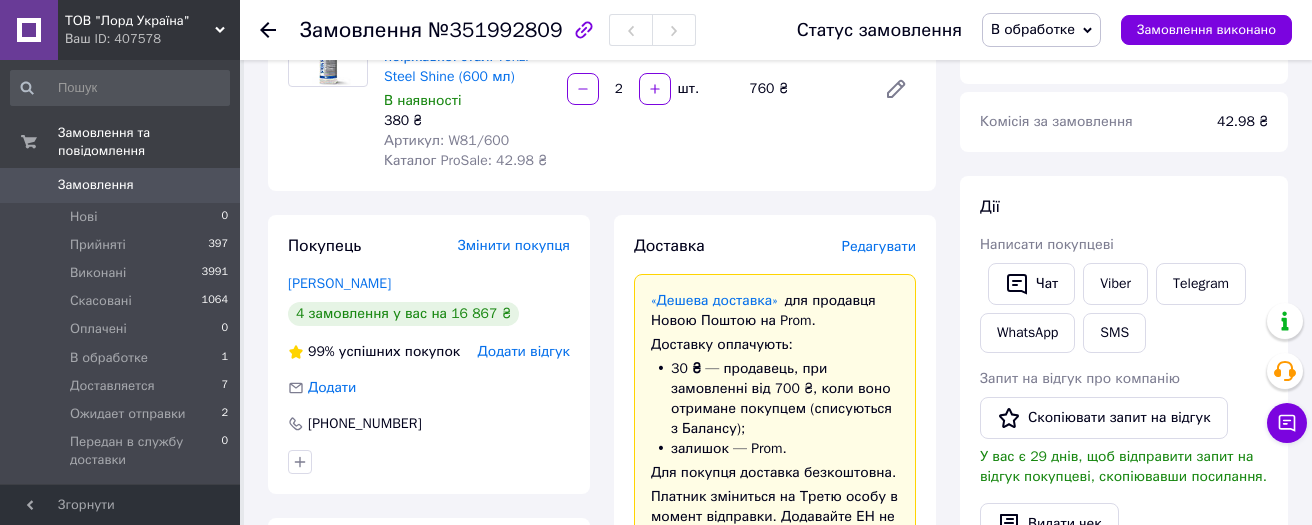 scroll, scrollTop: 118, scrollLeft: 0, axis: vertical 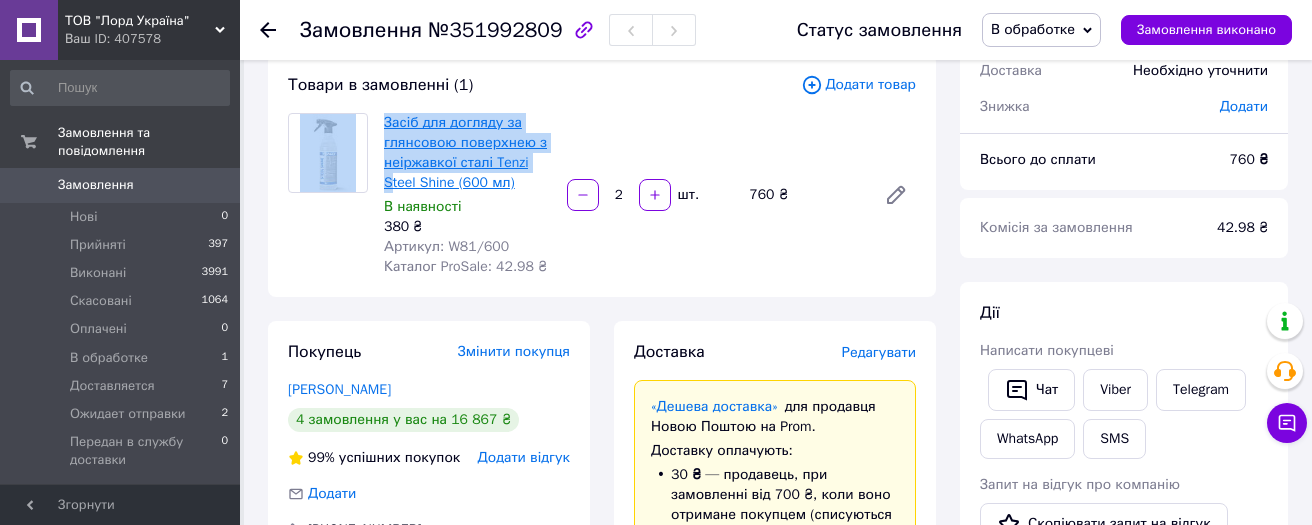 drag, startPoint x: 373, startPoint y: 185, endPoint x: 392, endPoint y: 186, distance: 19.026299 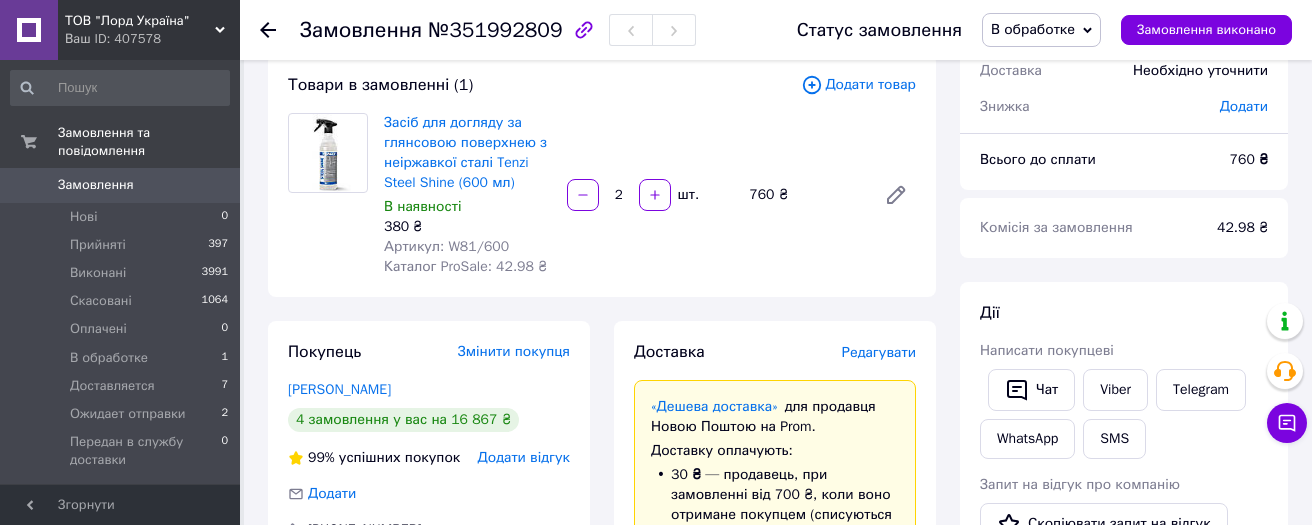 click on "Засіб для догляду за глянсовою поверхнею з неіржавкої сталі Tenzi Steel Shine (600 мл) В наявності 380 ₴ Артикул: W81/600 Каталог ProSale: 42.98 ₴  2   шт. 760 ₴" at bounding box center [650, 195] 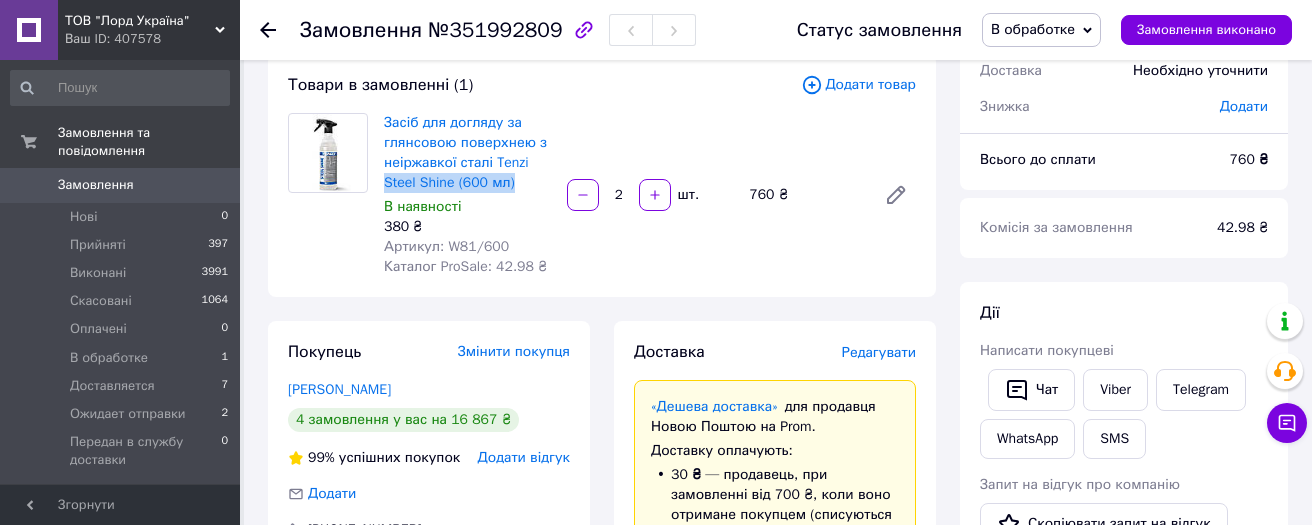 drag, startPoint x: 377, startPoint y: 191, endPoint x: 517, endPoint y: 187, distance: 140.05713 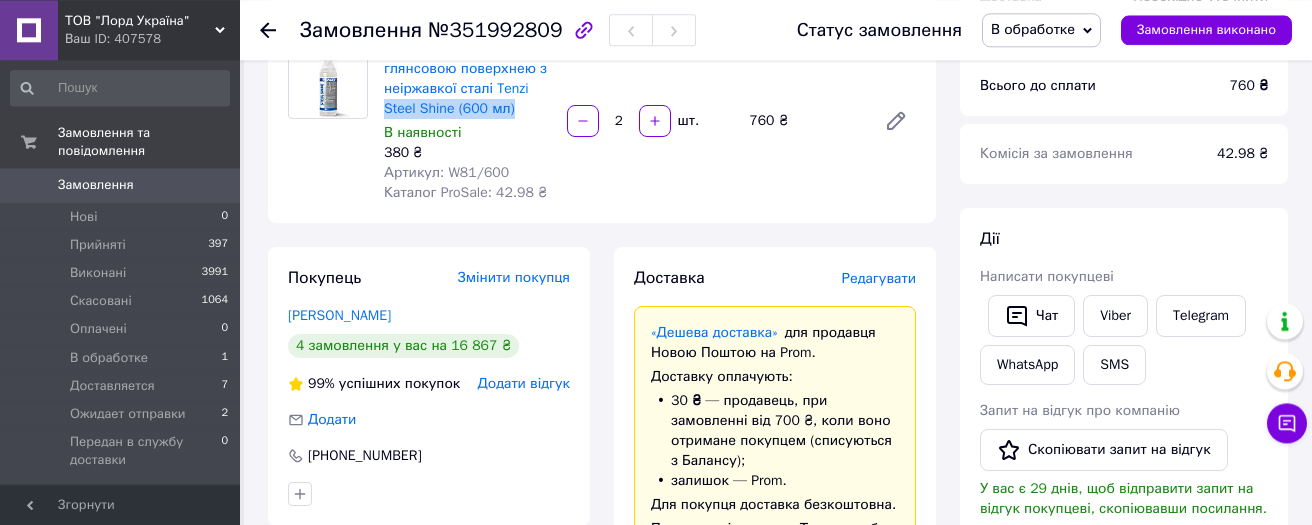 scroll, scrollTop: 438, scrollLeft: 0, axis: vertical 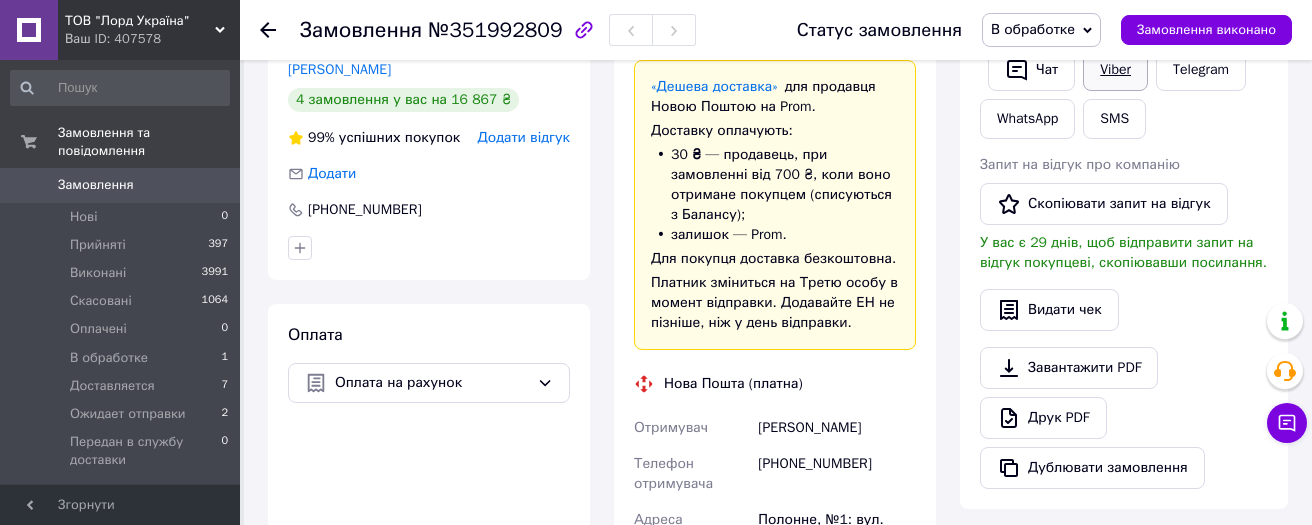 click on "Viber" at bounding box center [1115, 70] 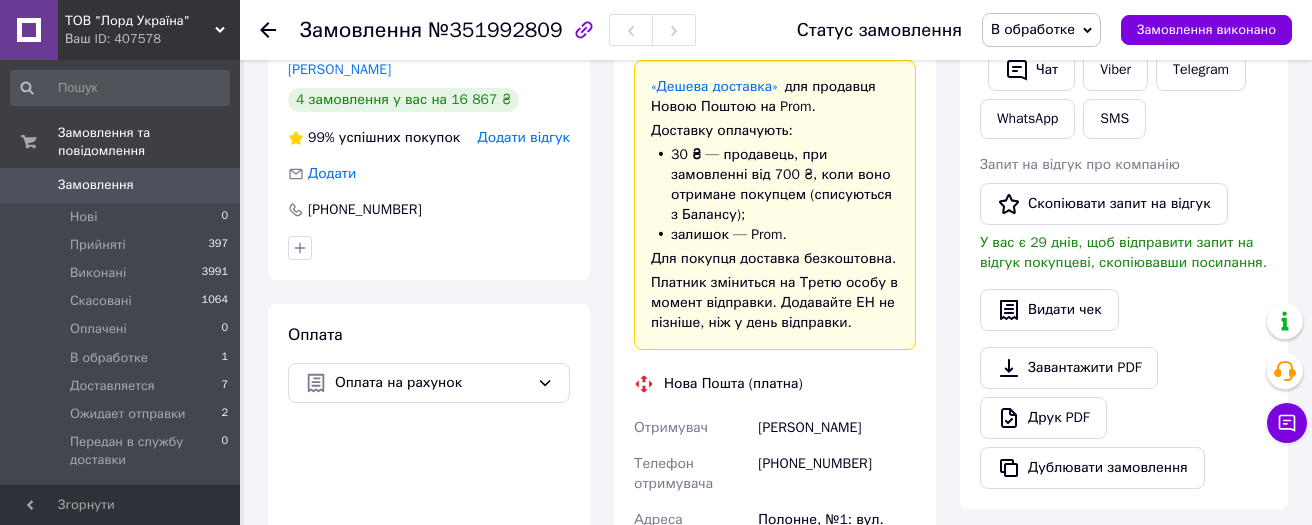 scroll, scrollTop: 11, scrollLeft: 0, axis: vertical 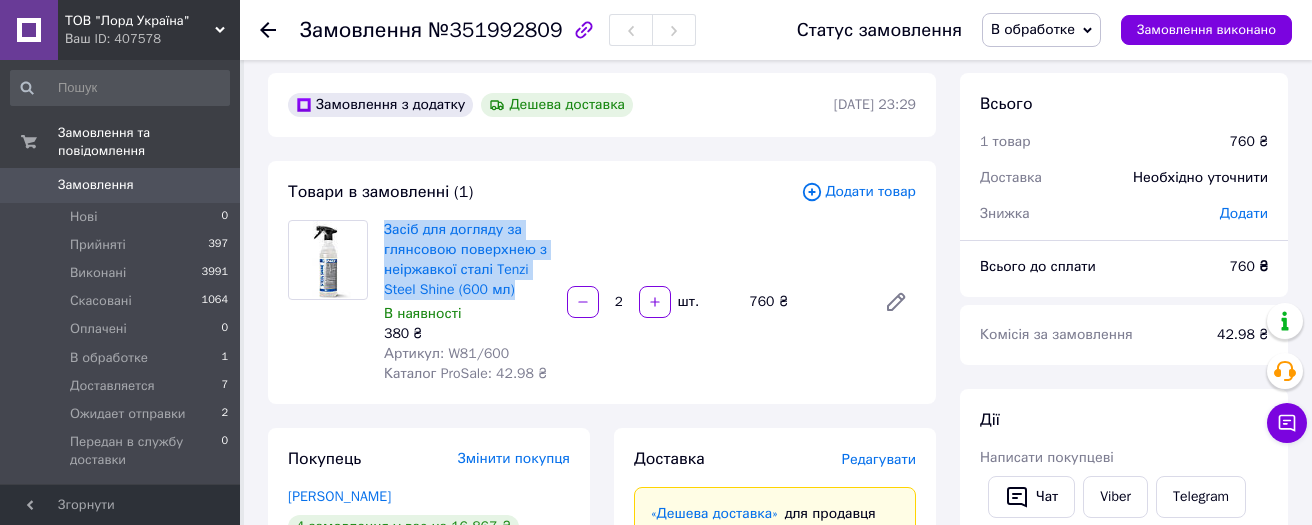 drag, startPoint x: 378, startPoint y: 220, endPoint x: 530, endPoint y: 288, distance: 166.51727 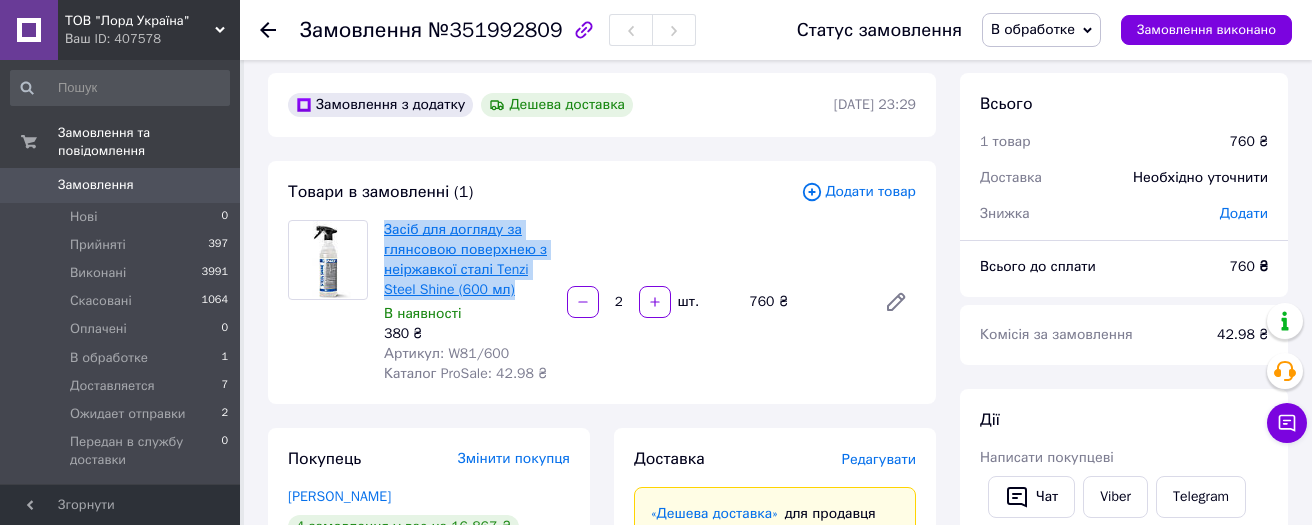 copy on "Засіб для догляду за глянсовою поверхнею з неіржавкої сталі Tenzi Steel Shine (600 мл)" 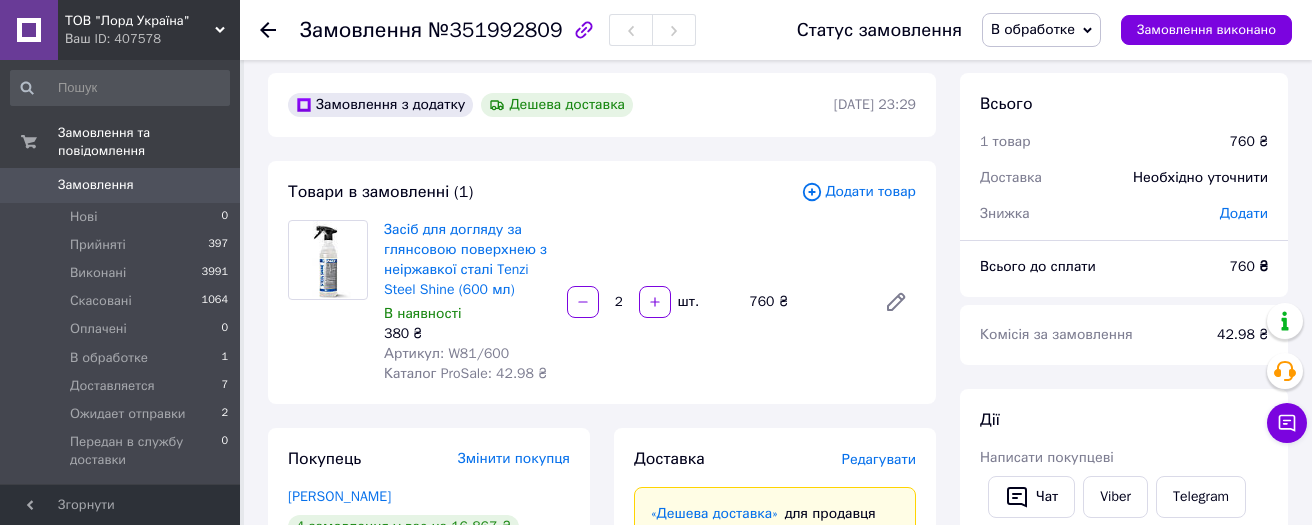 click on "Засіб для догляду за глянсовою поверхнею з неіржавкої сталі Tenzi Steel Shine (600 мл) В наявності 380 ₴ Артикул: W81/600 Каталог ProSale: 42.98 ₴" at bounding box center (467, 302) 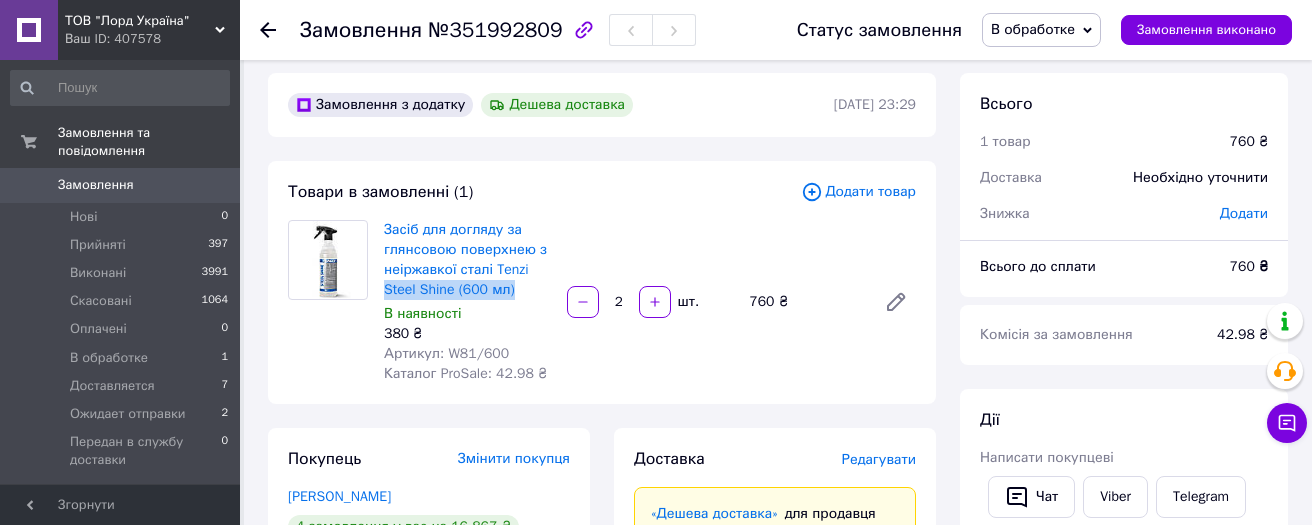 drag, startPoint x: 535, startPoint y: 291, endPoint x: 380, endPoint y: 293, distance: 155.01291 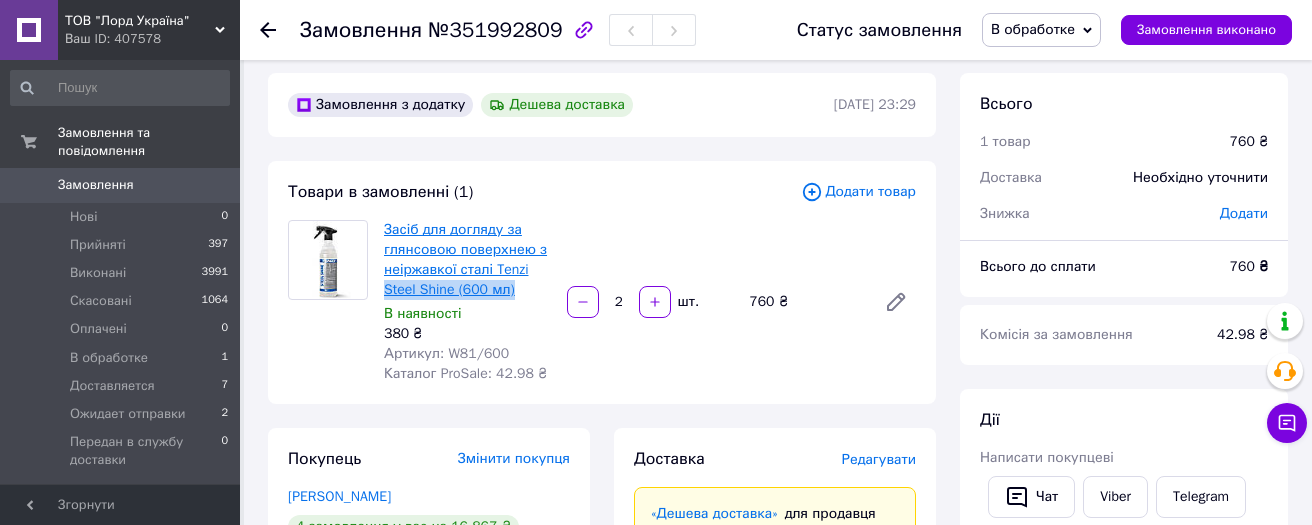 copy on "Steel Shine (600 мл)" 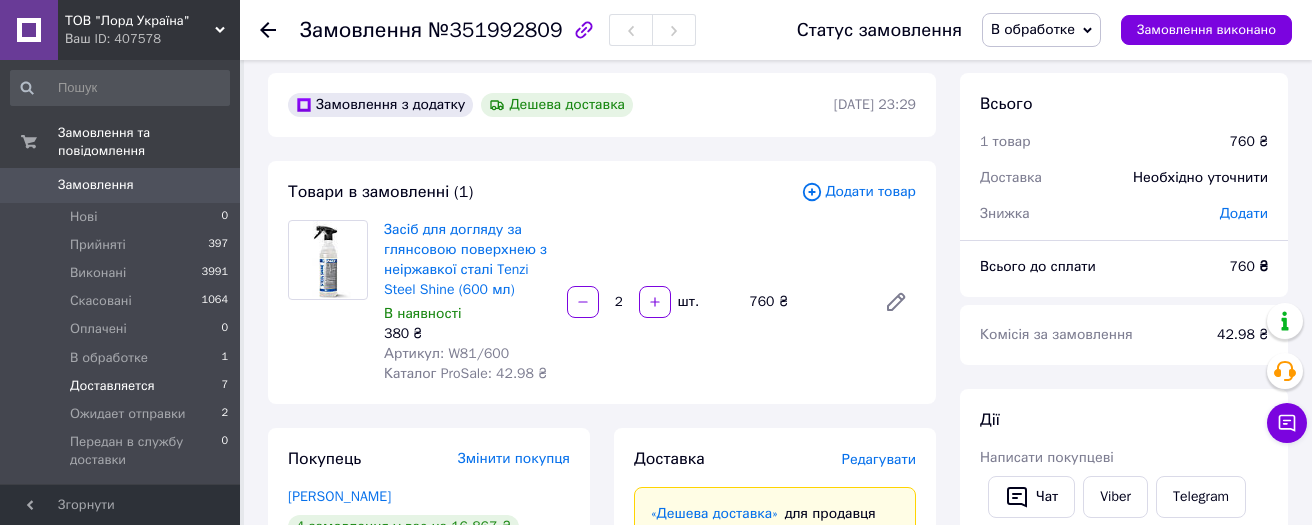 click on "Доставляется" at bounding box center (112, 386) 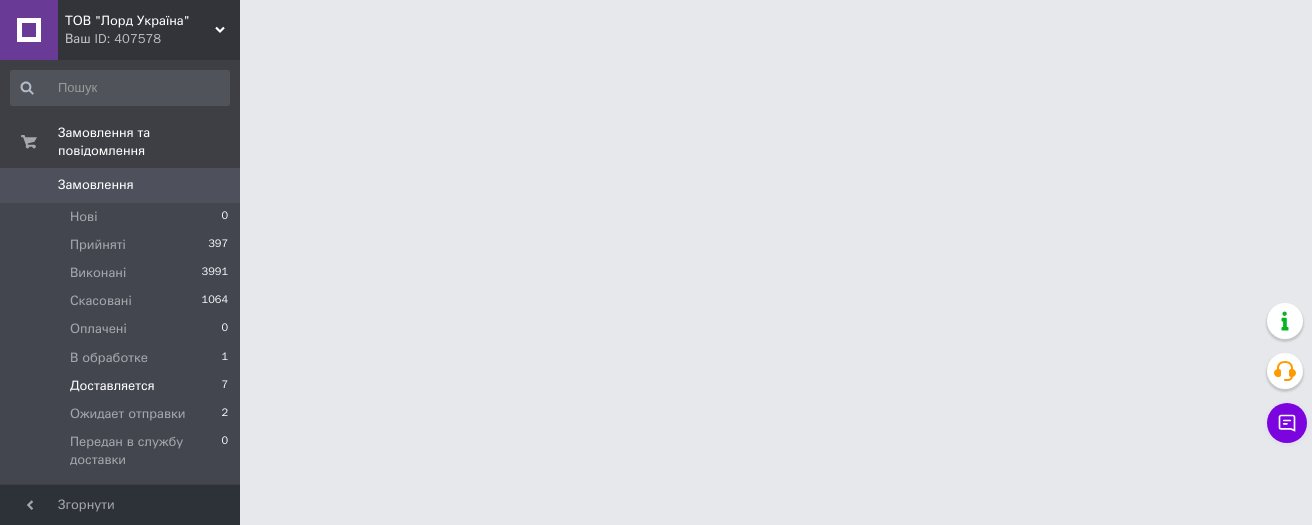 scroll, scrollTop: 0, scrollLeft: 0, axis: both 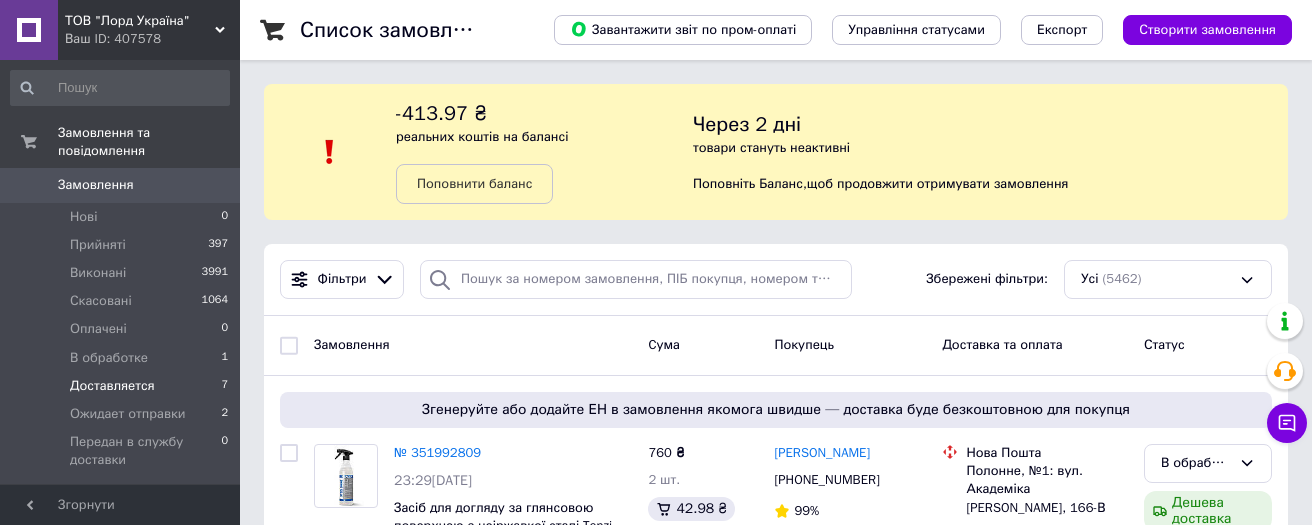 click on "Доставляется" at bounding box center (112, 386) 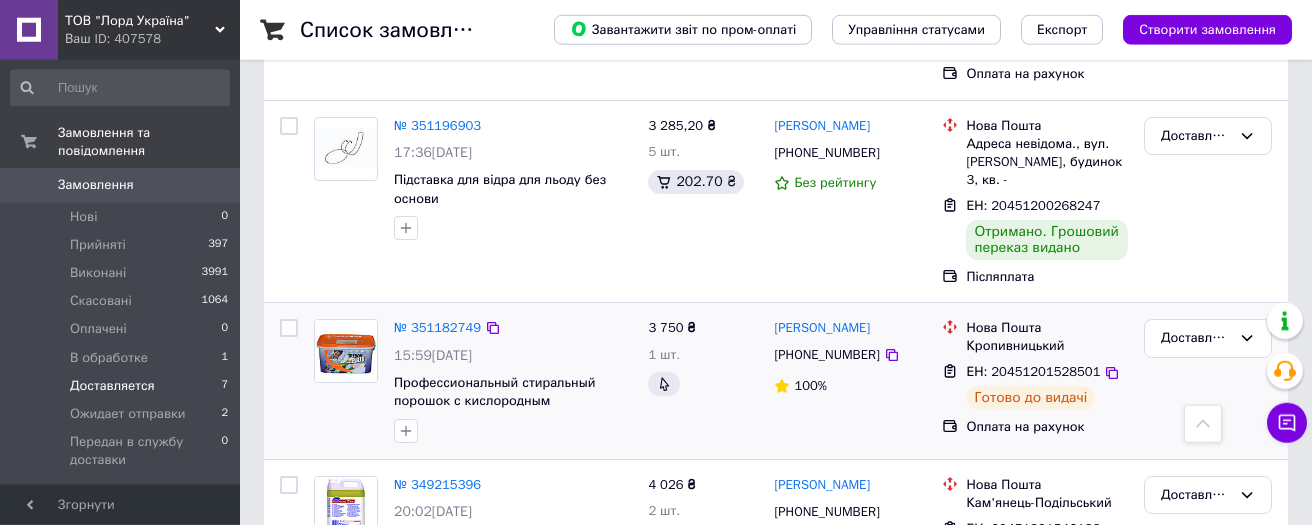 scroll, scrollTop: 1304, scrollLeft: 0, axis: vertical 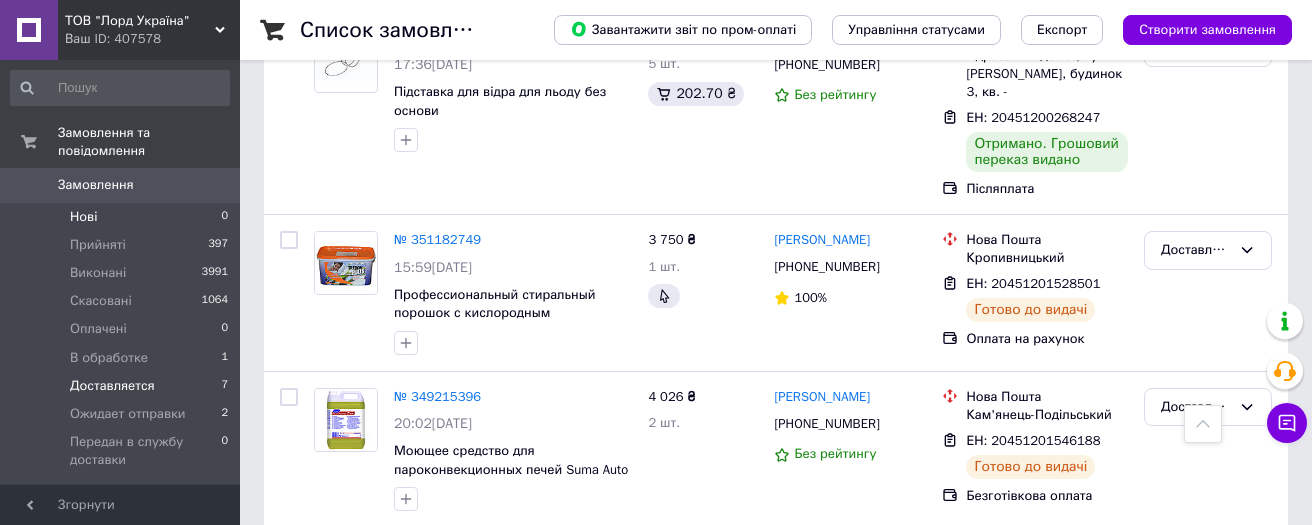 click on "Нові" at bounding box center (83, 217) 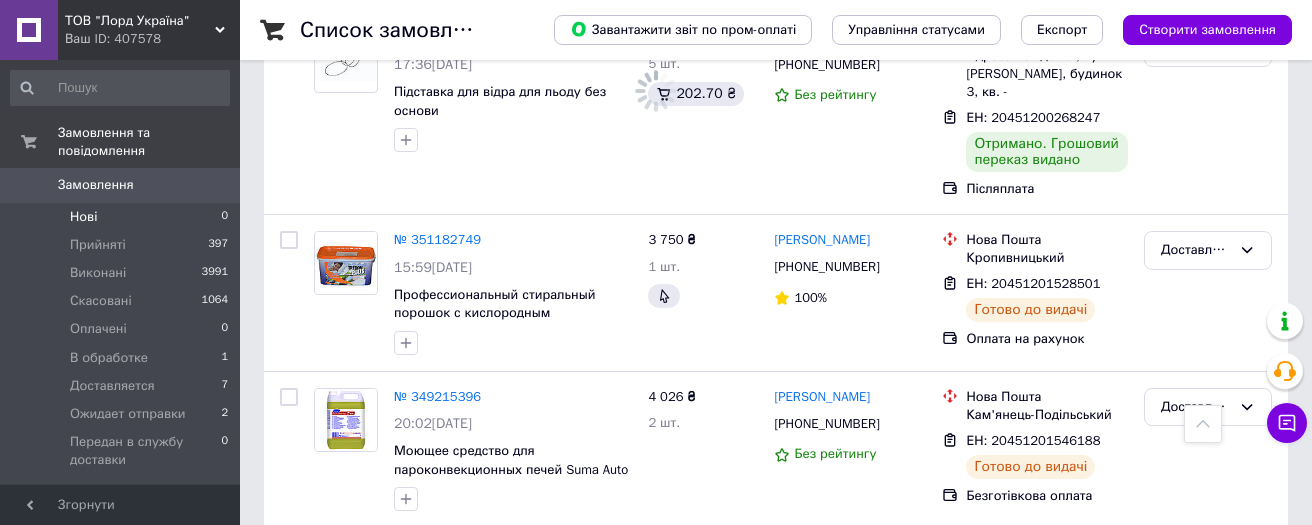 scroll, scrollTop: 0, scrollLeft: 0, axis: both 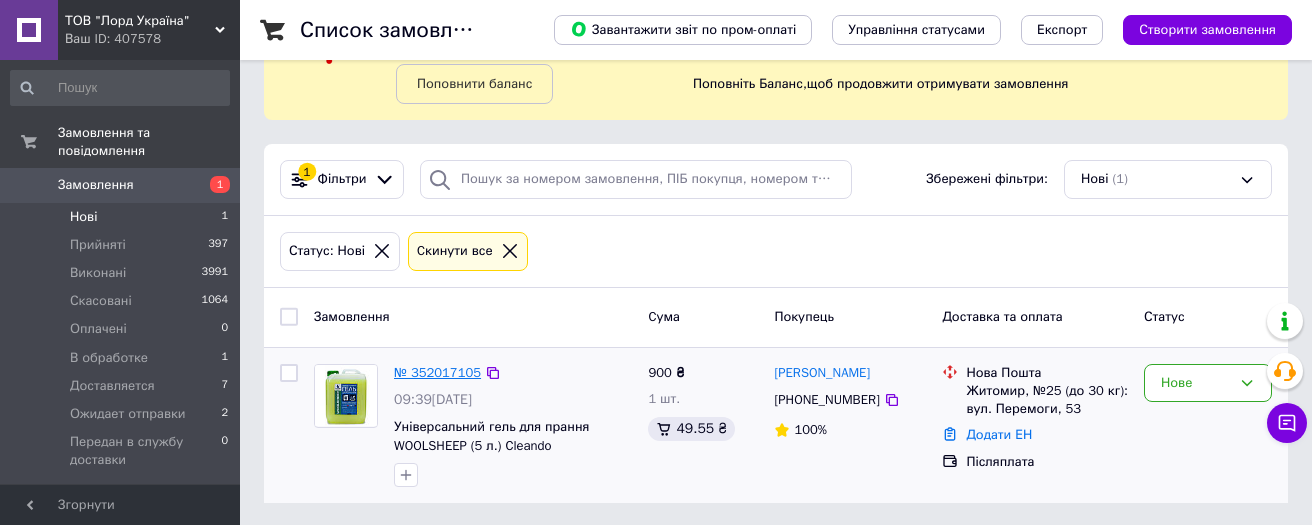 click on "№ 352017105" at bounding box center [437, 372] 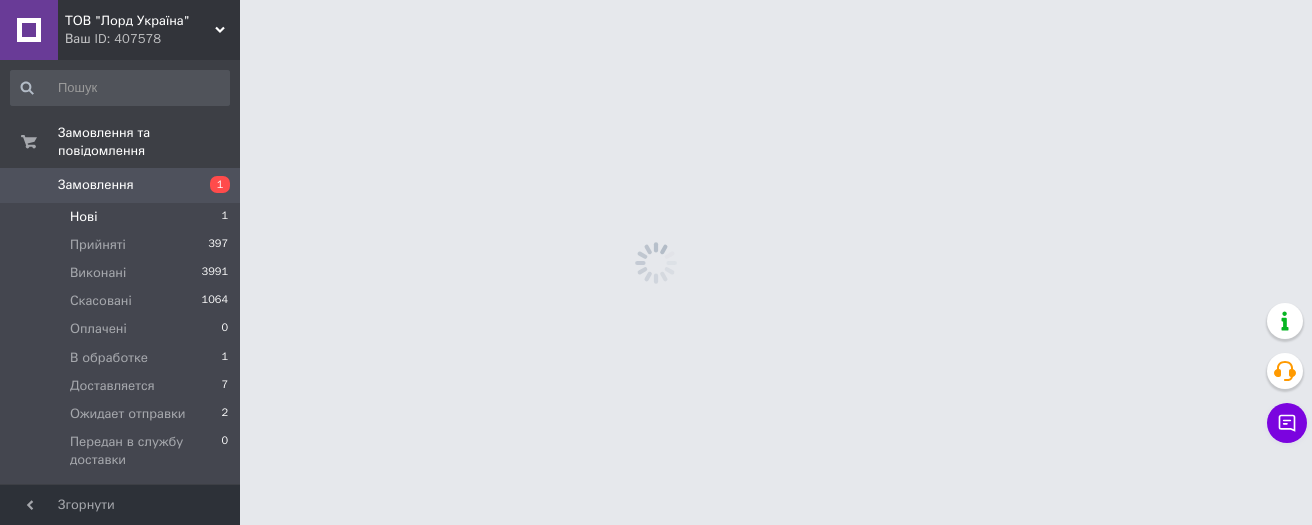 scroll, scrollTop: 0, scrollLeft: 0, axis: both 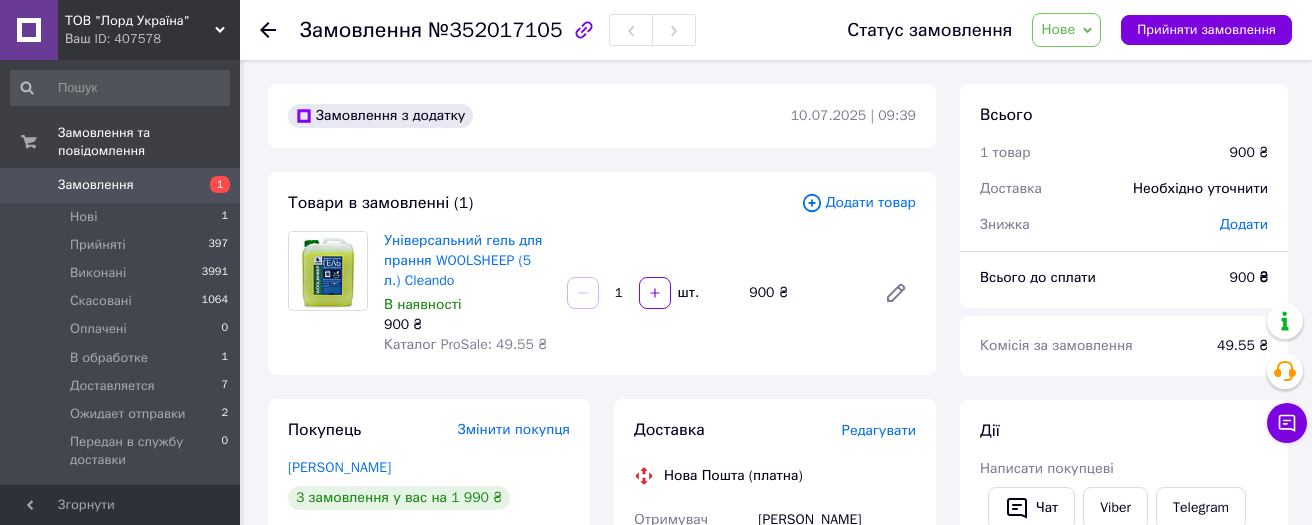click on "Нове" at bounding box center (1066, 30) 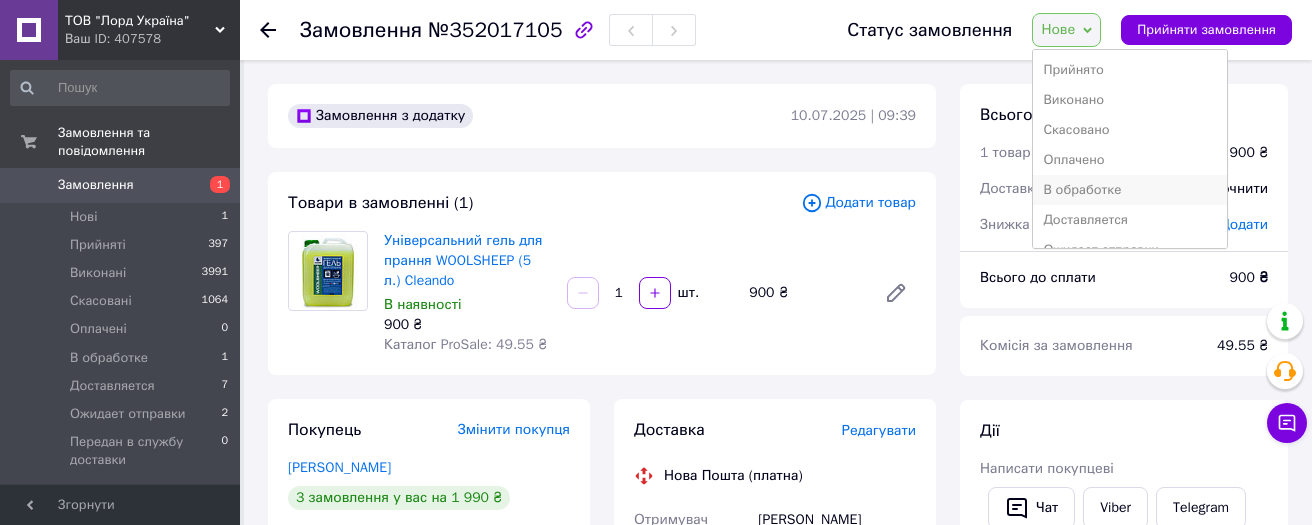 click on "В обработке" at bounding box center [1129, 190] 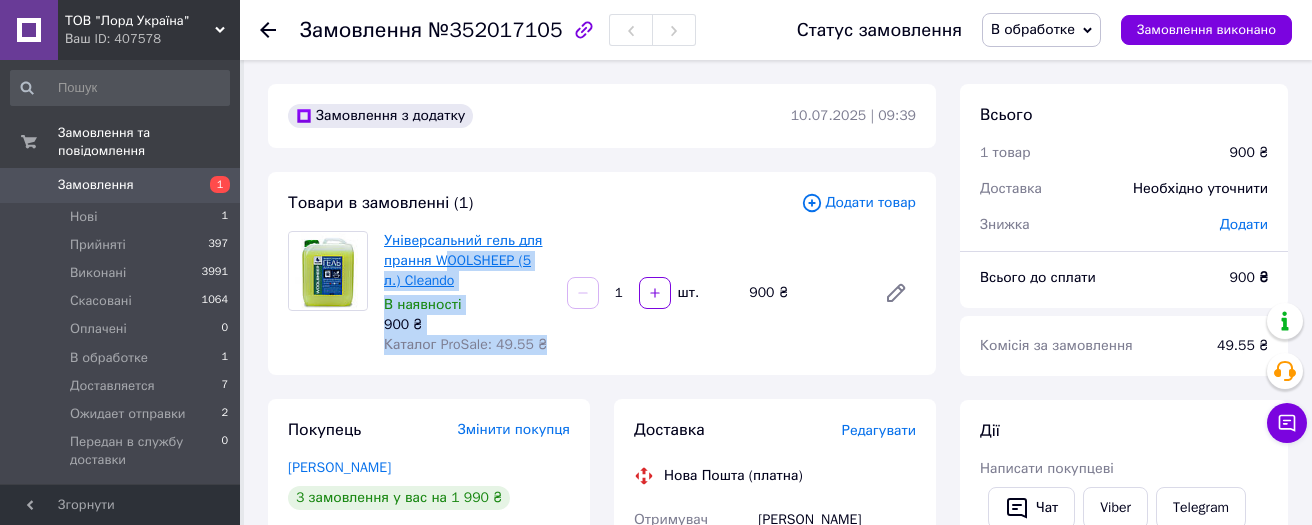drag, startPoint x: 562, startPoint y: 258, endPoint x: 449, endPoint y: 259, distance: 113.004425 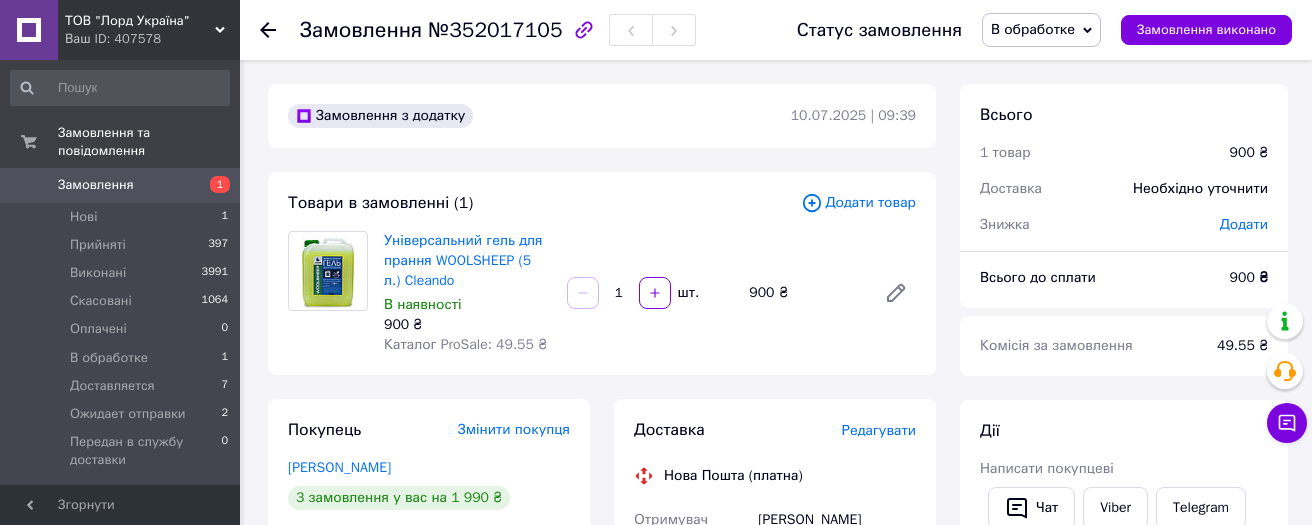 drag, startPoint x: 617, startPoint y: 240, endPoint x: 596, endPoint y: 244, distance: 21.377558 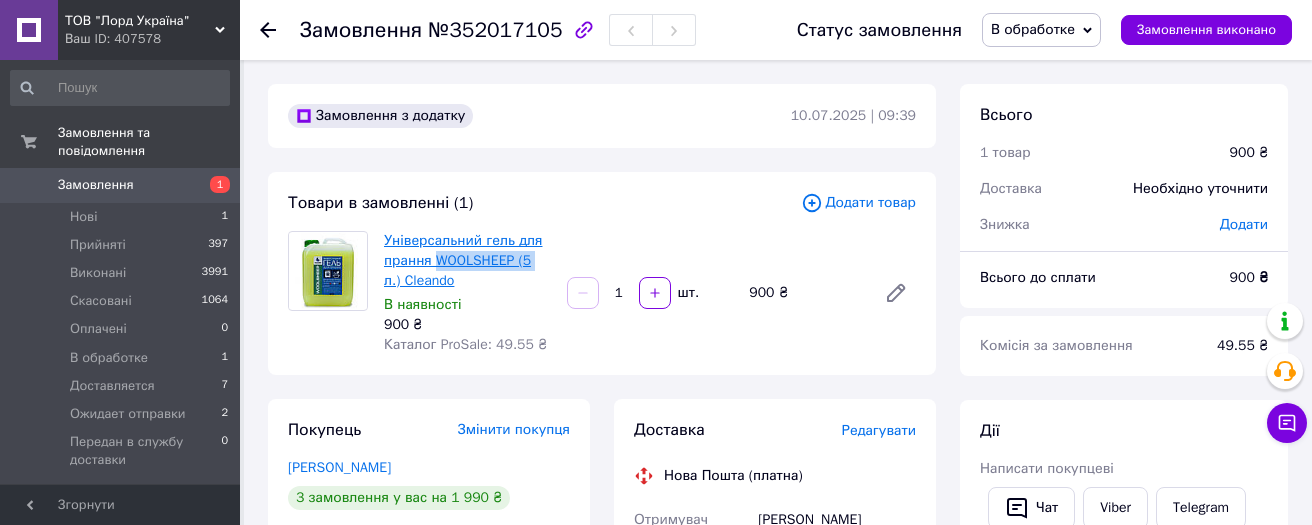 drag, startPoint x: 549, startPoint y: 258, endPoint x: 436, endPoint y: 264, distance: 113.15918 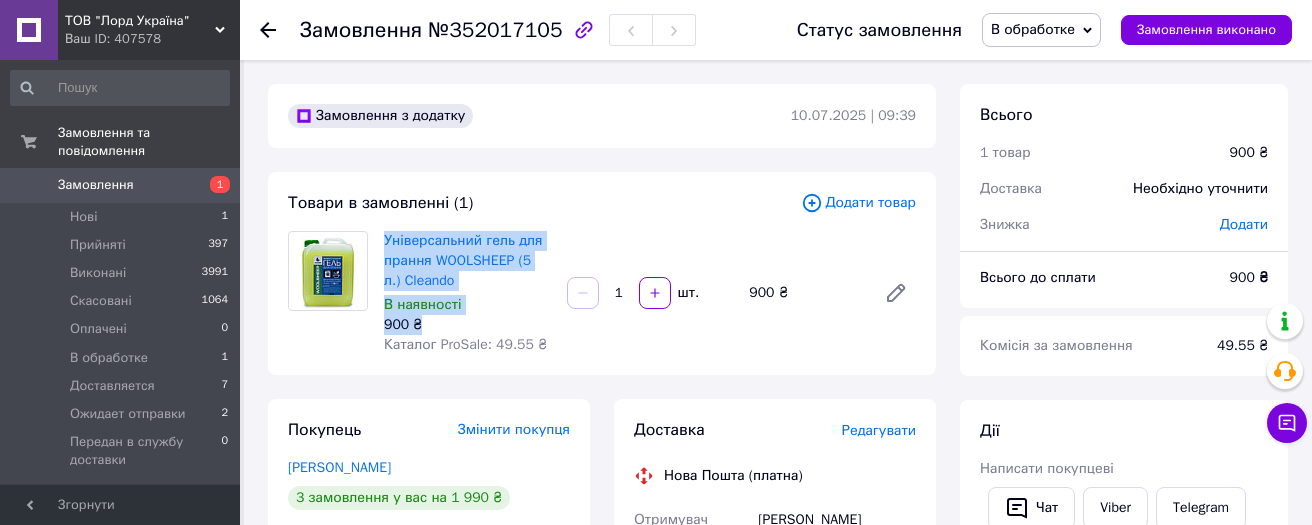 drag, startPoint x: 379, startPoint y: 234, endPoint x: 476, endPoint y: 324, distance: 132.32158 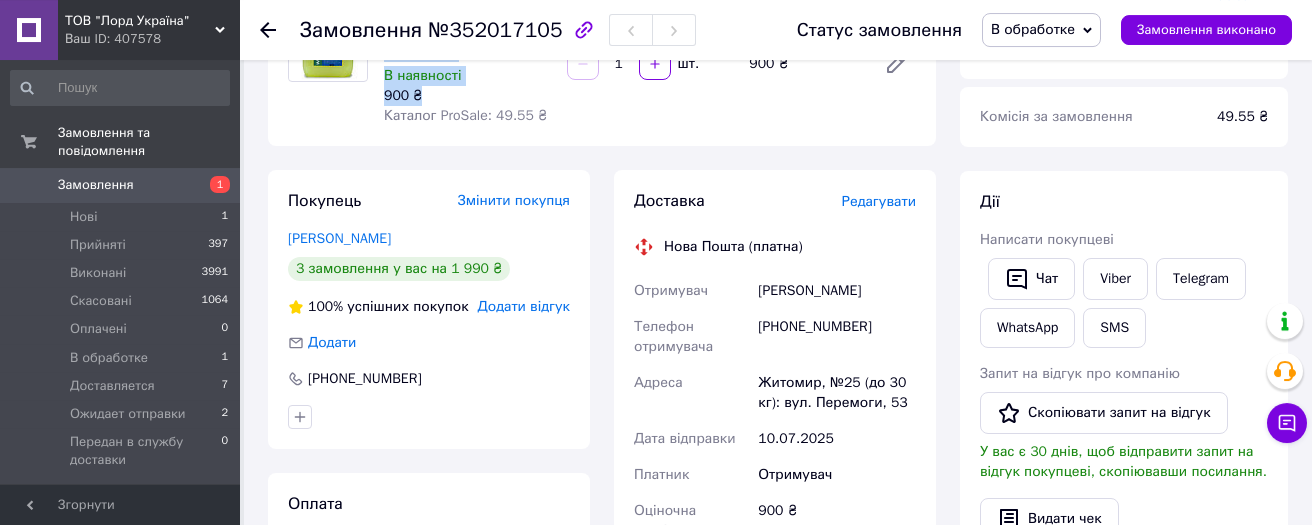 scroll, scrollTop: 319, scrollLeft: 0, axis: vertical 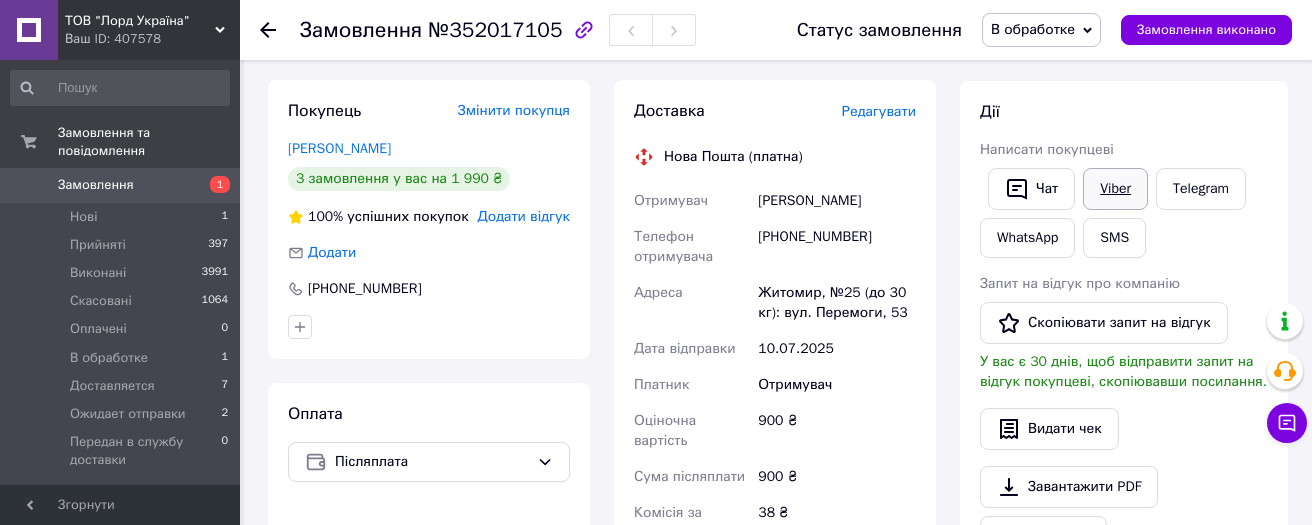 click on "Viber" at bounding box center [1115, 189] 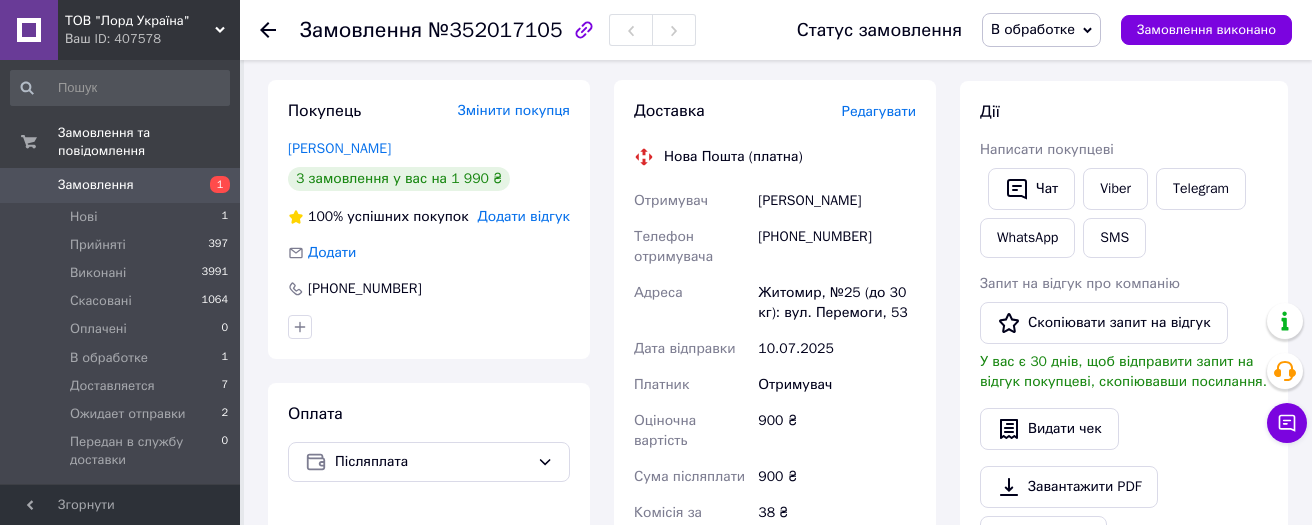 scroll, scrollTop: 213, scrollLeft: 0, axis: vertical 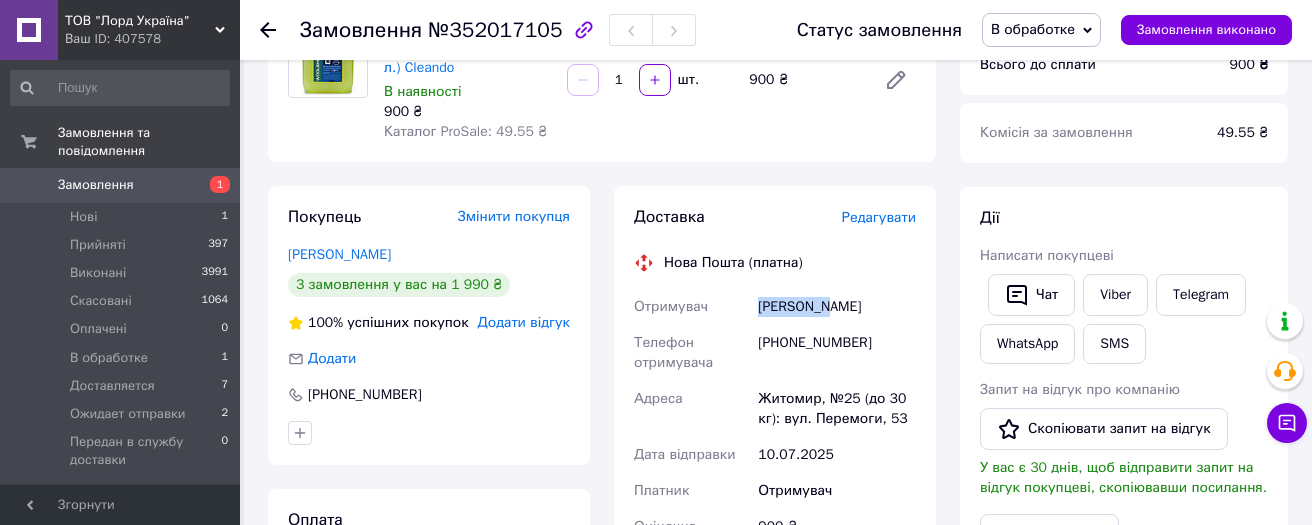drag, startPoint x: 778, startPoint y: 308, endPoint x: 828, endPoint y: 310, distance: 50.039986 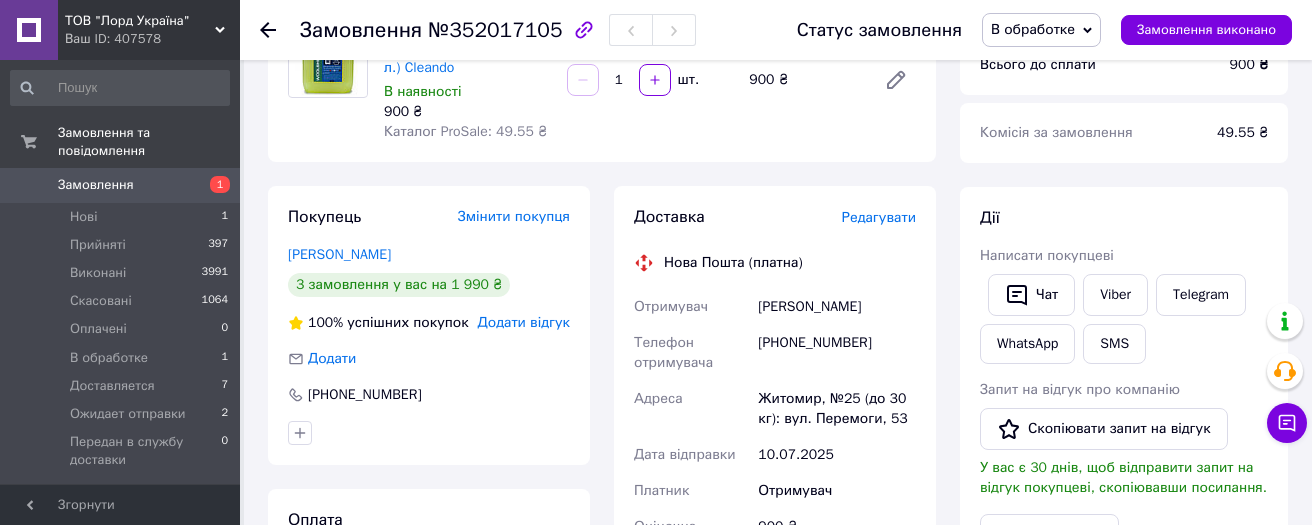 click 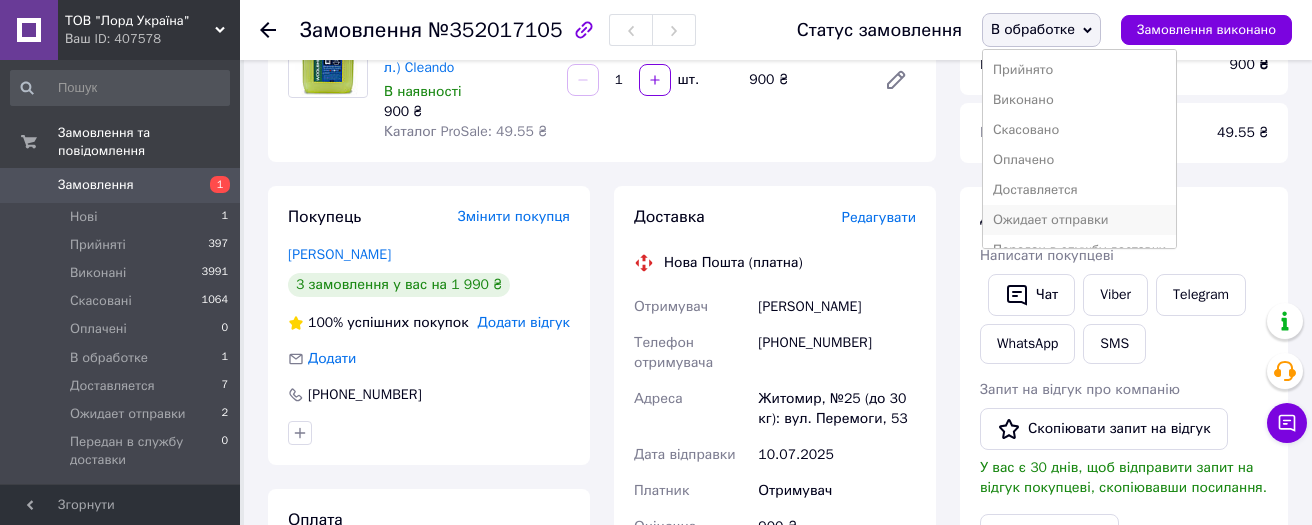 click on "Ожидает отправки" at bounding box center [1079, 220] 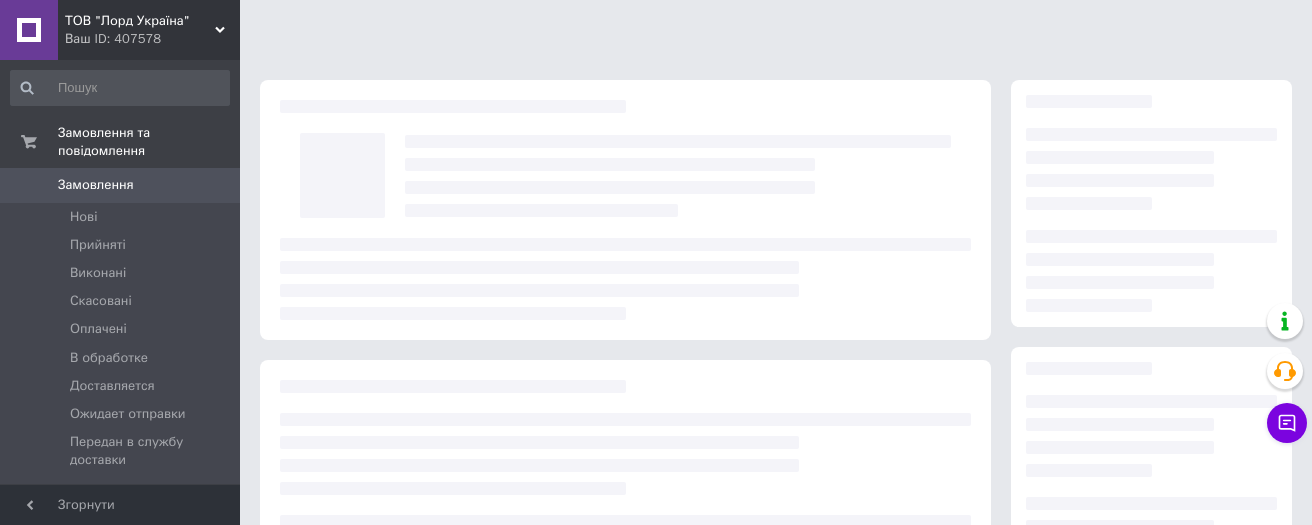scroll, scrollTop: 0, scrollLeft: 0, axis: both 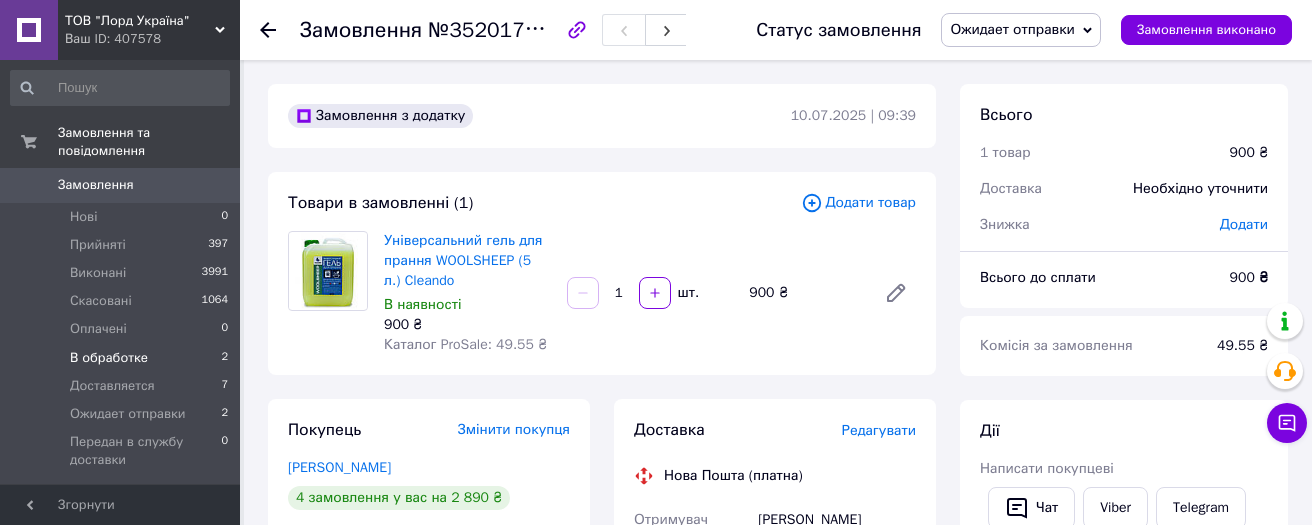 click on "В обработке" at bounding box center [109, 358] 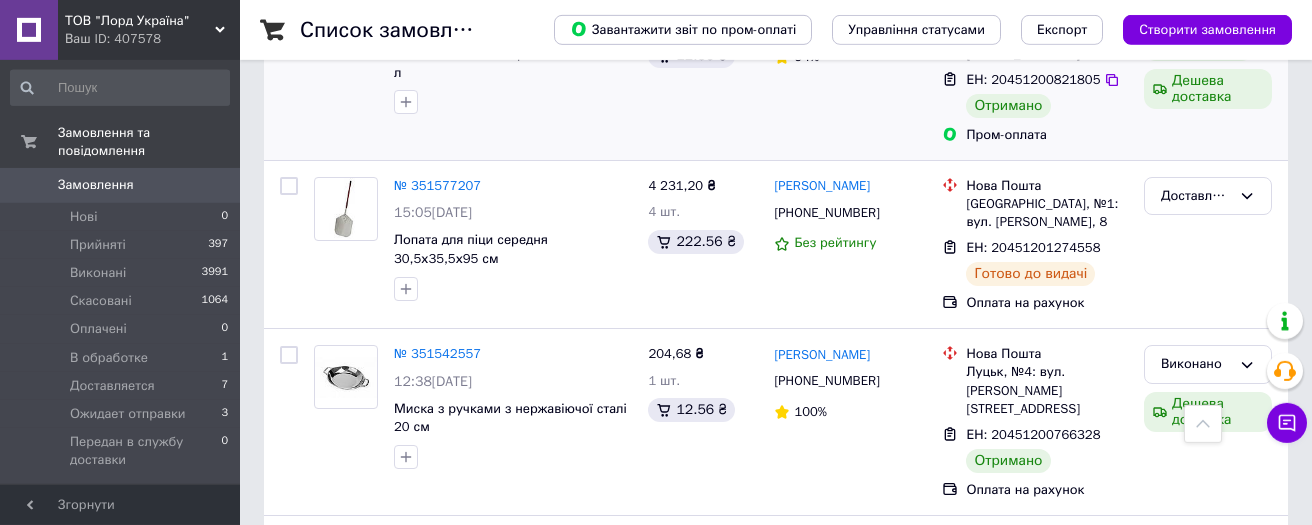 scroll, scrollTop: 1812, scrollLeft: 0, axis: vertical 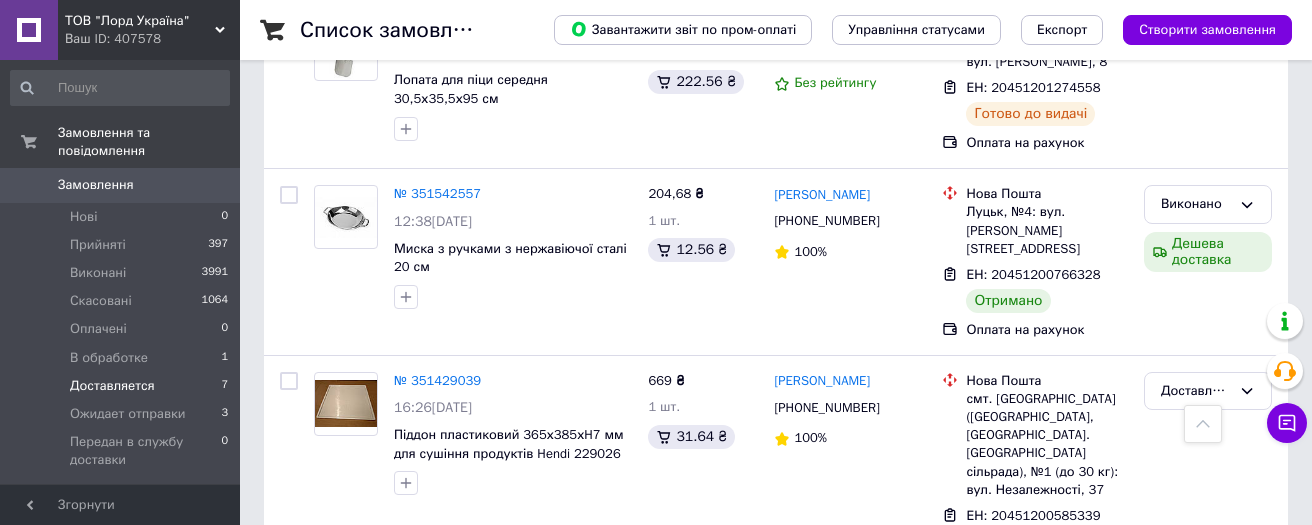 click on "Доставляется" at bounding box center (112, 386) 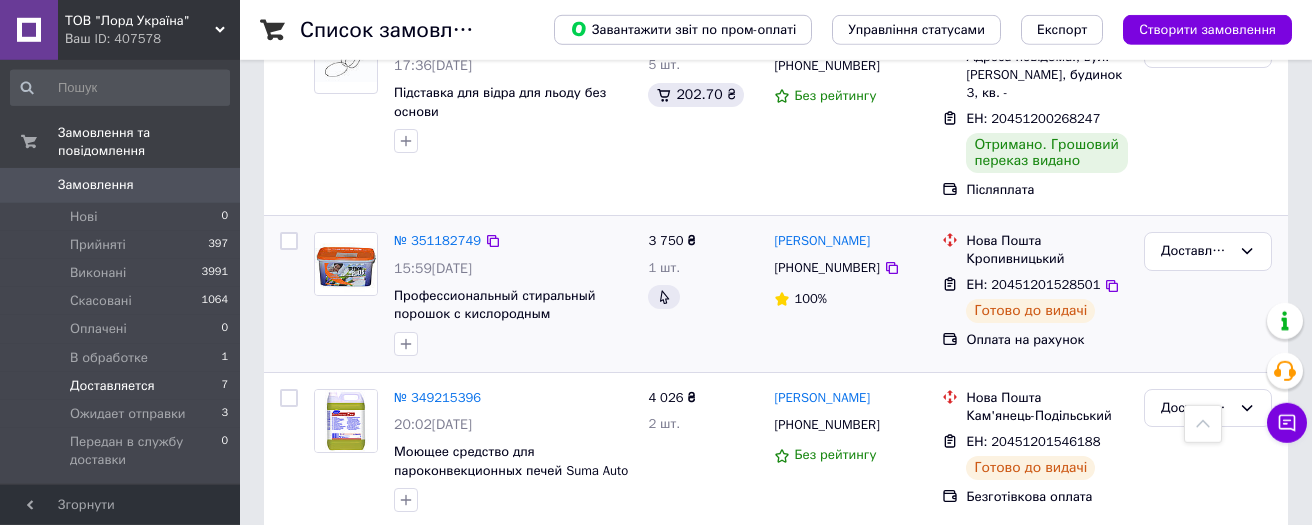 scroll, scrollTop: 1304, scrollLeft: 0, axis: vertical 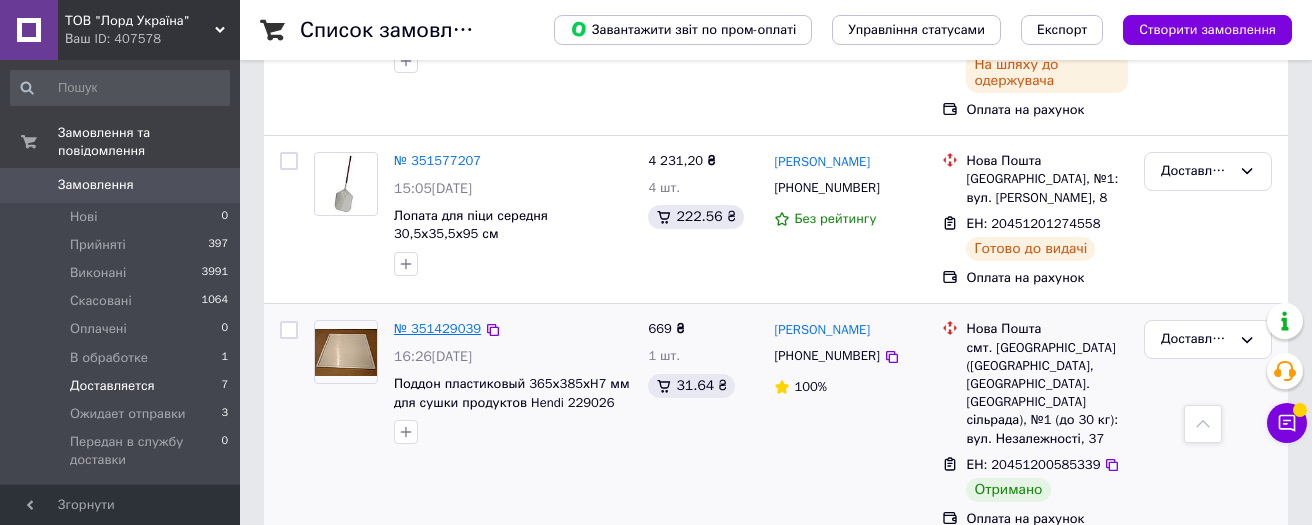 click on "№ 351429039" at bounding box center (437, 328) 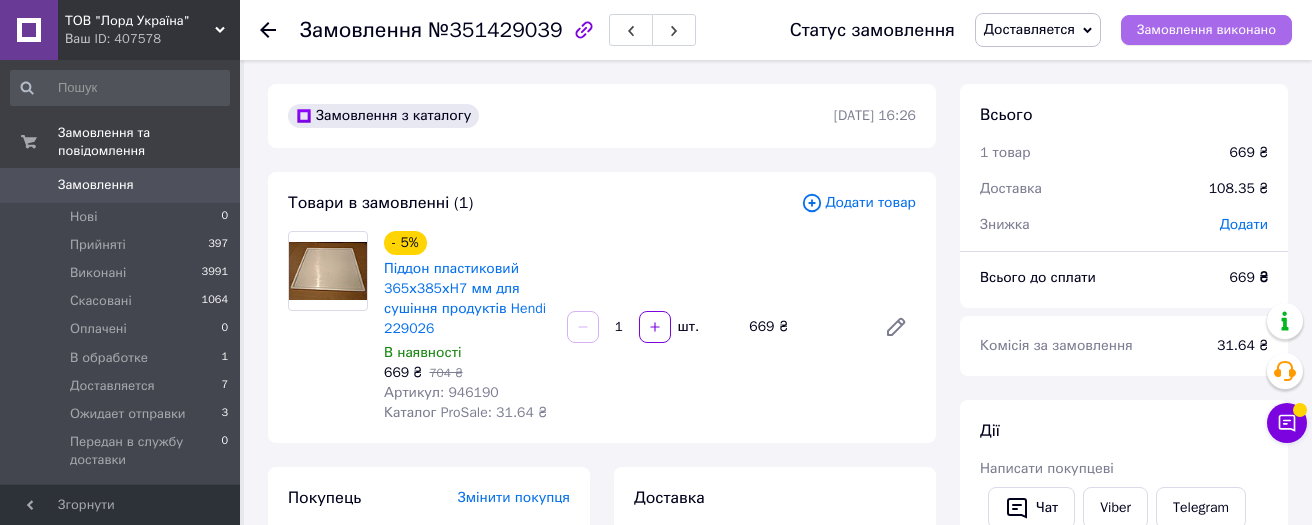 click on "Замовлення виконано" at bounding box center (1206, 30) 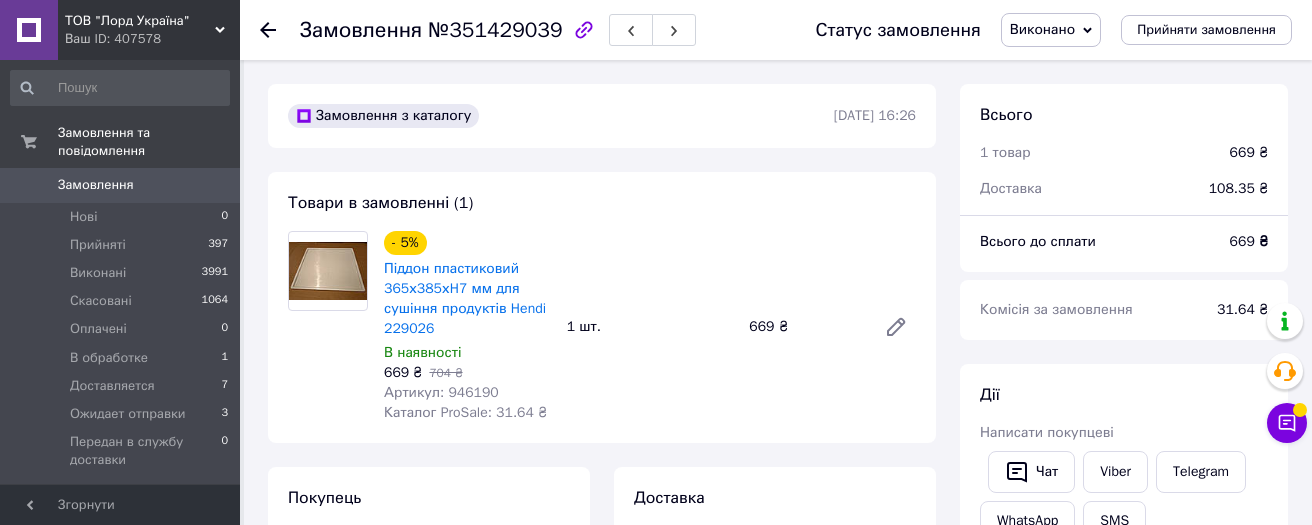 click 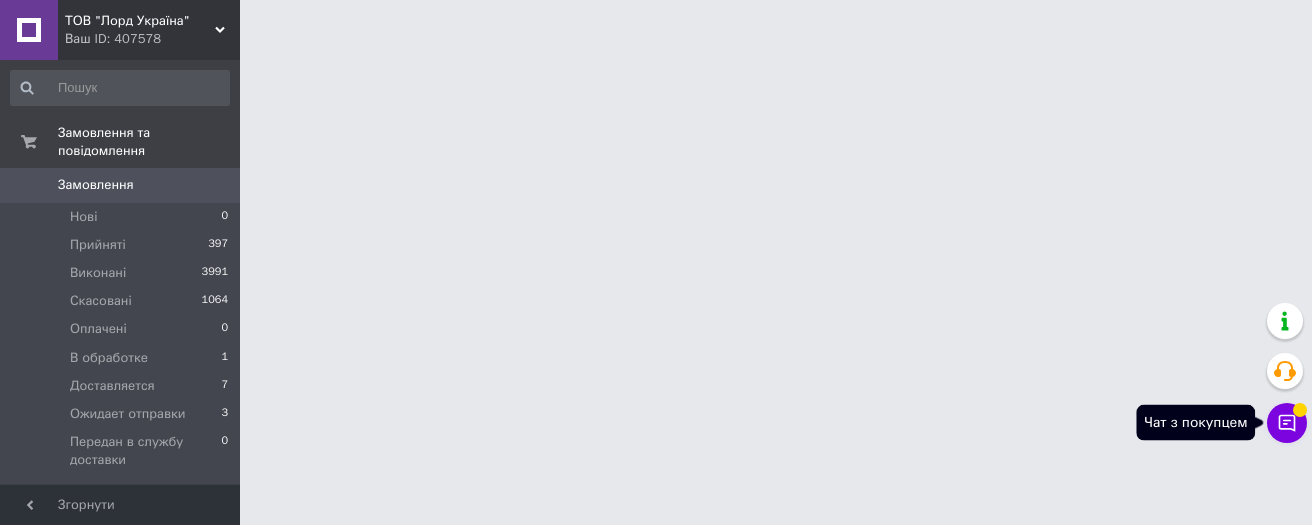 click 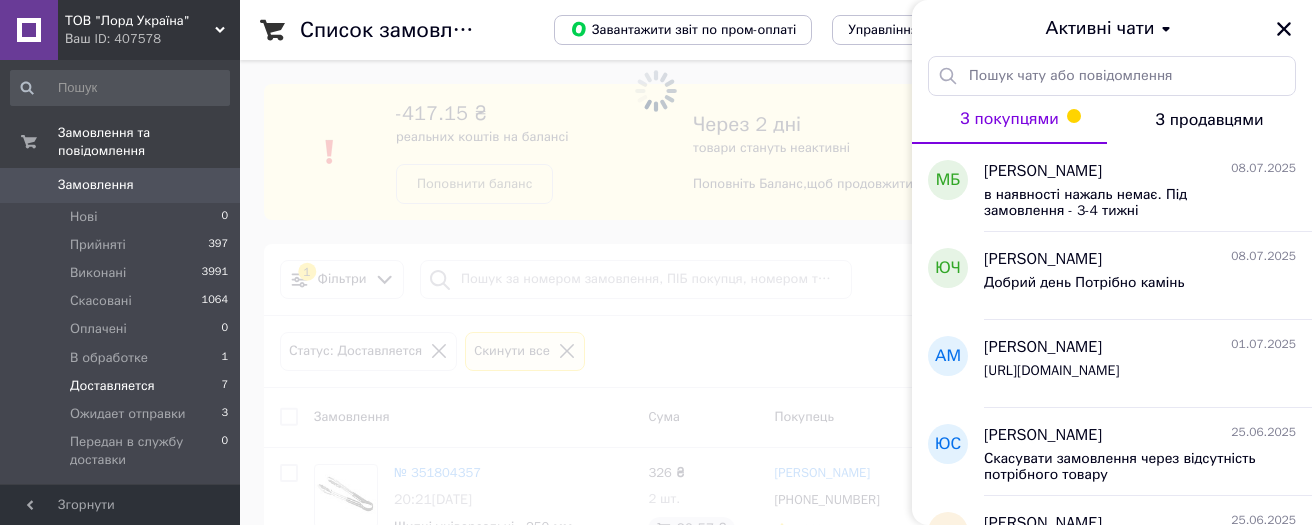 click on "З покупцями" at bounding box center (1009, 119) 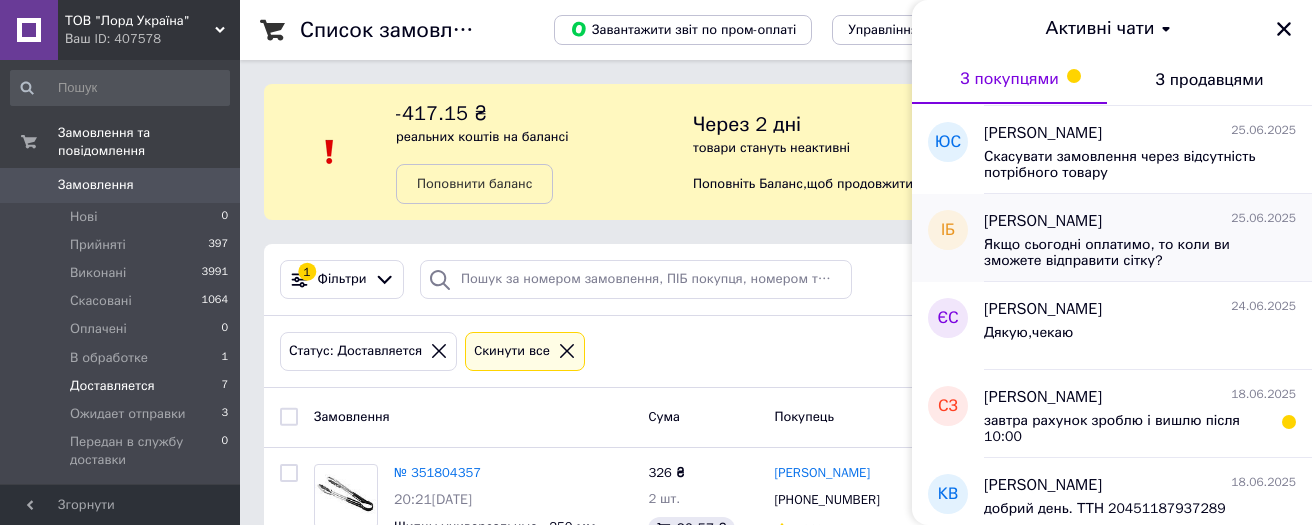 scroll, scrollTop: 283, scrollLeft: 0, axis: vertical 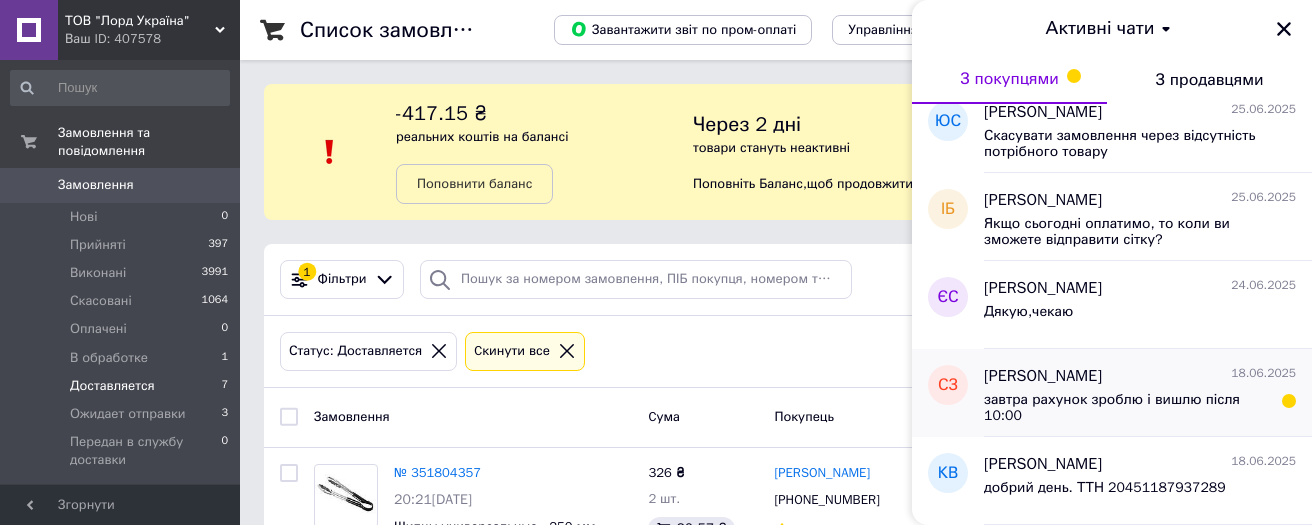 click on "завтра рахунок зроблю і вишлю після 10:00" at bounding box center [1126, 408] 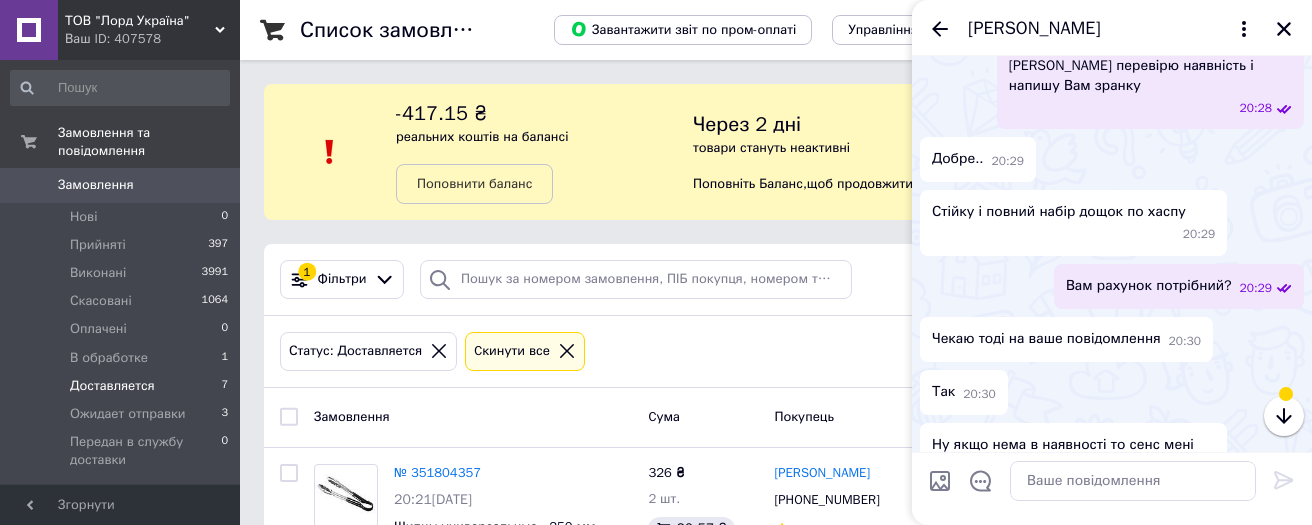 scroll, scrollTop: 1327, scrollLeft: 0, axis: vertical 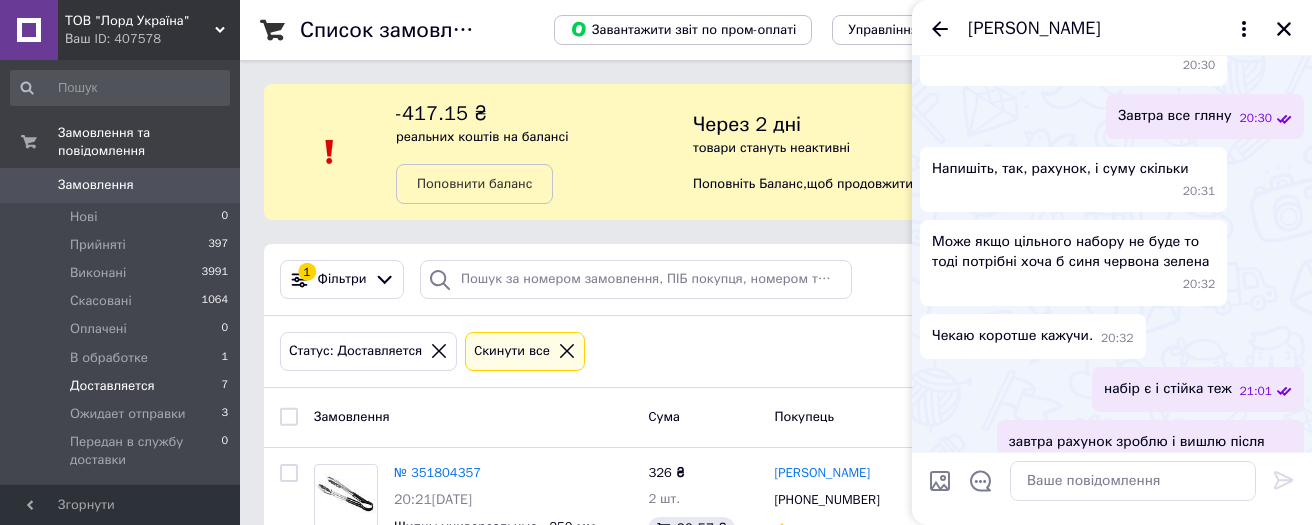 click on "Статус: Доставляется Cкинути все" at bounding box center [776, 351] 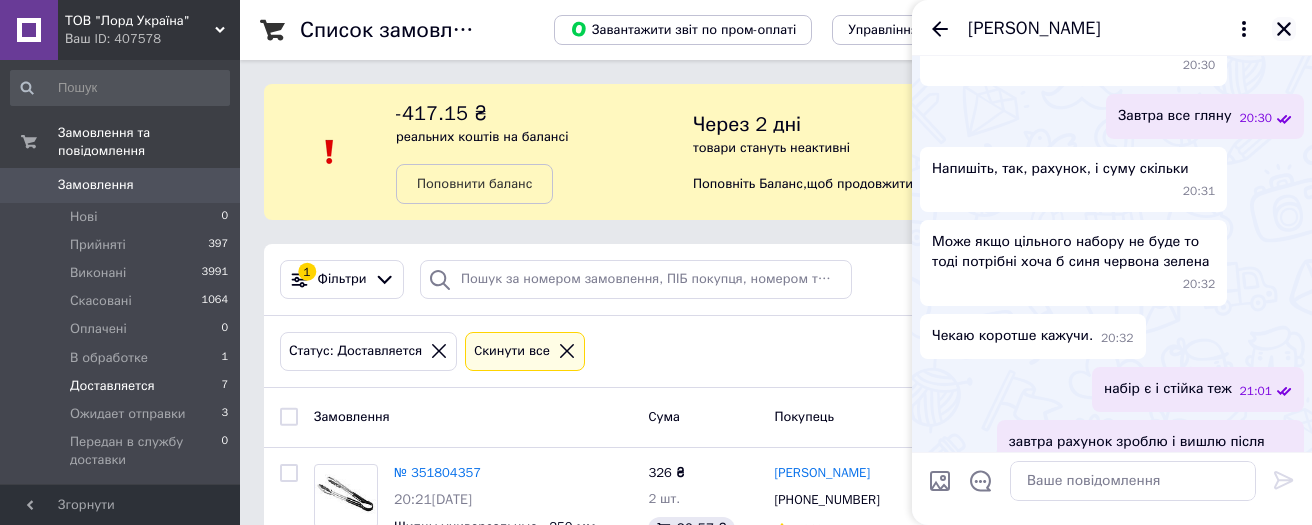 click 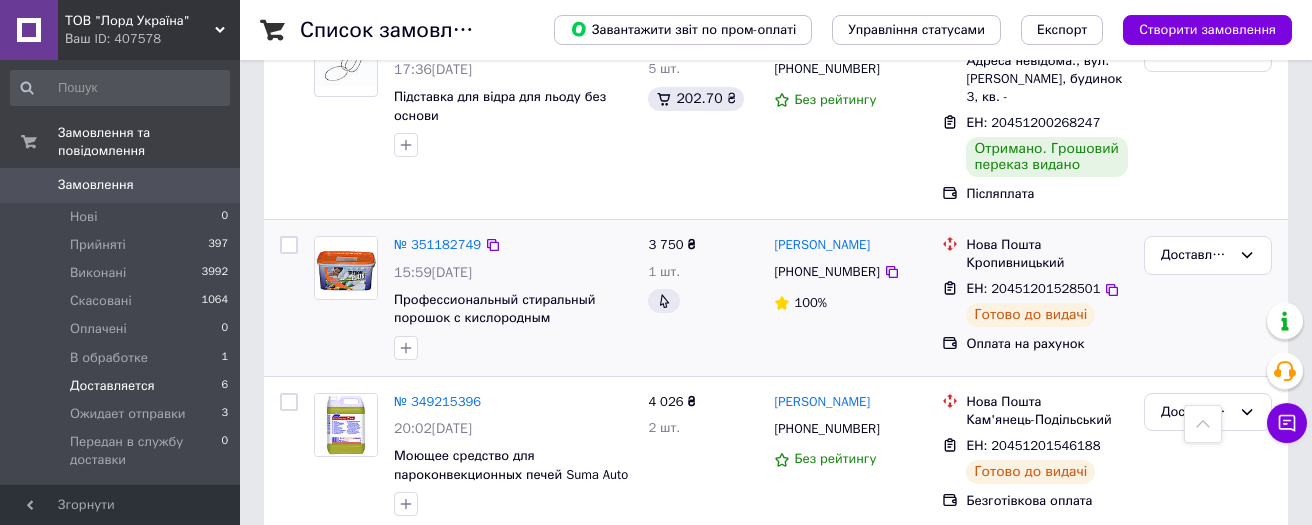 scroll, scrollTop: 1082, scrollLeft: 0, axis: vertical 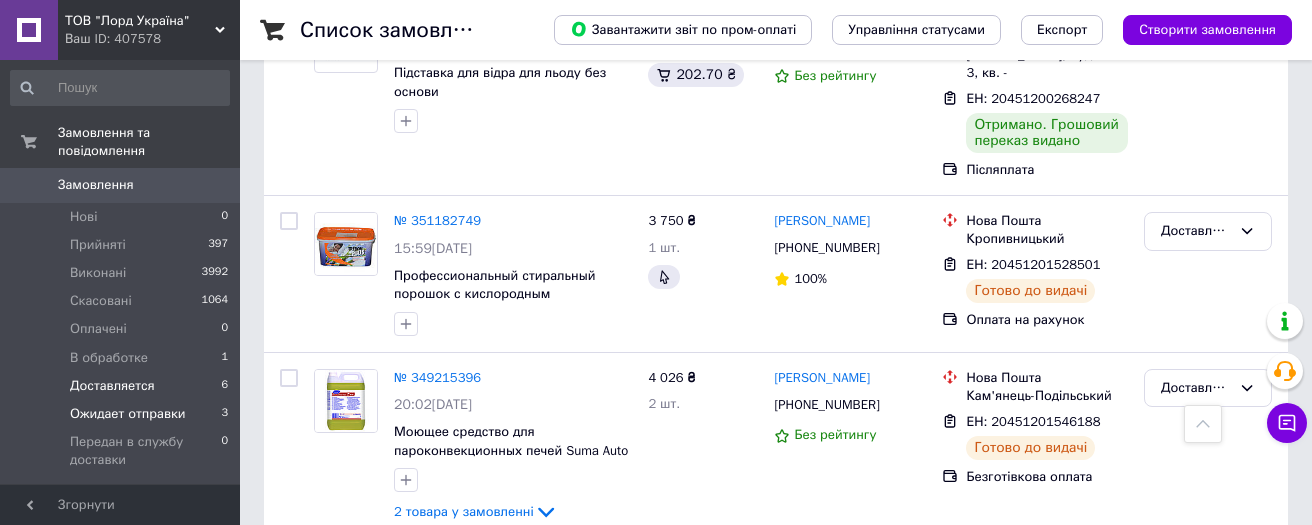 click on "Ожидает отправки" at bounding box center (128, 414) 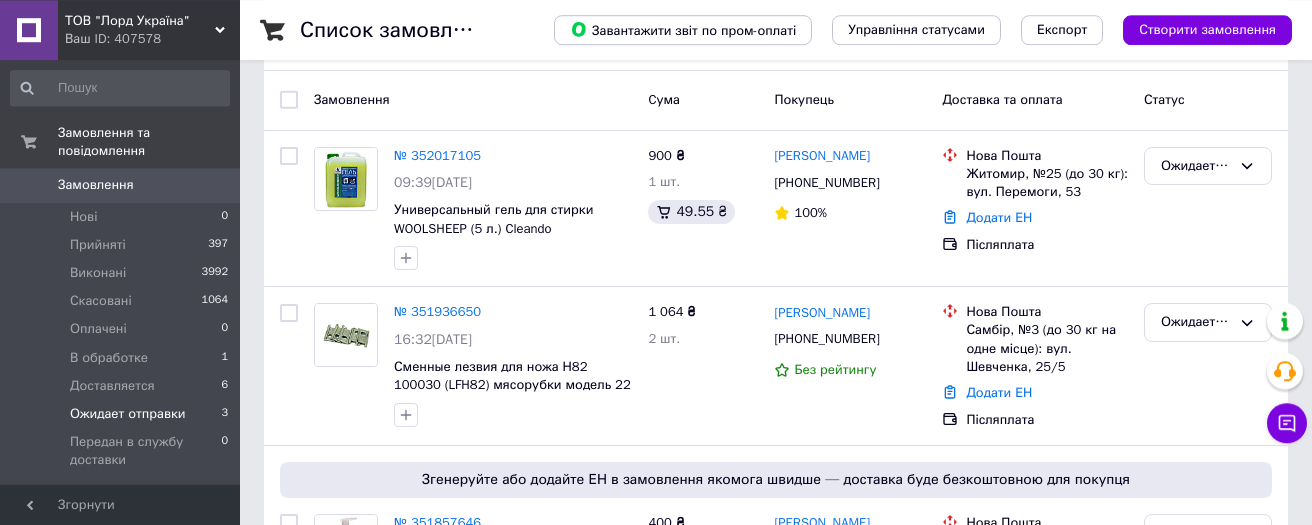 scroll, scrollTop: 319, scrollLeft: 0, axis: vertical 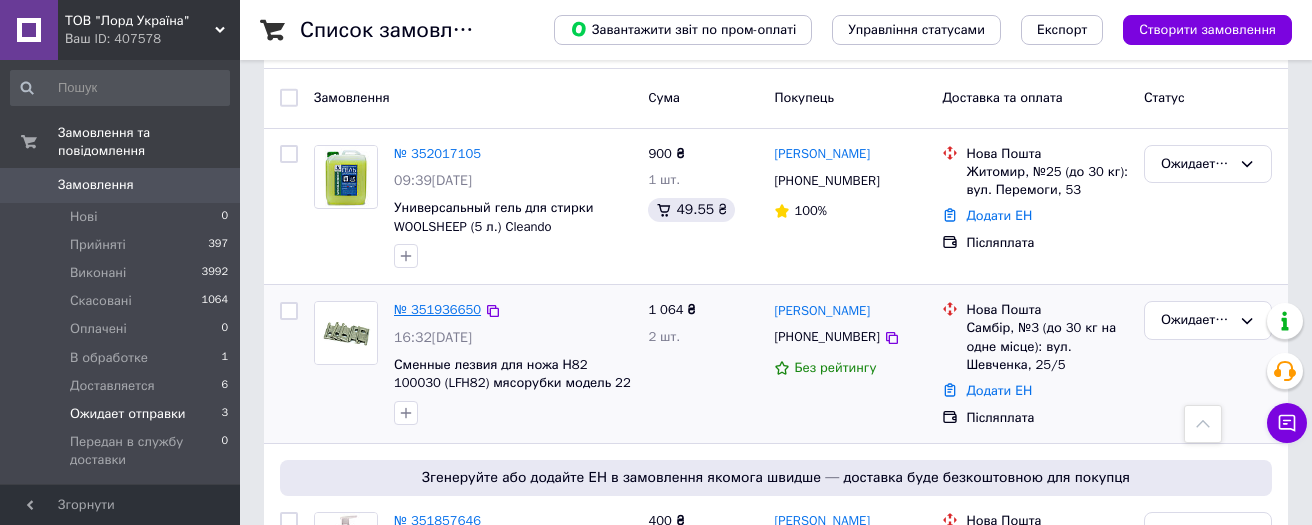 click on "№ 351936650" at bounding box center (437, 309) 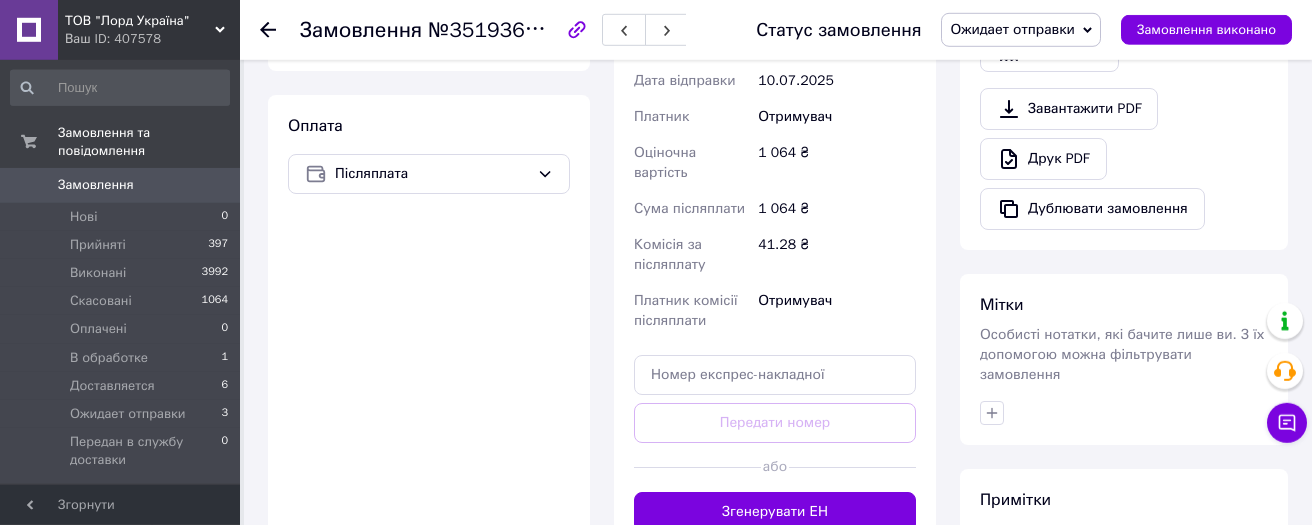 scroll, scrollTop: 639, scrollLeft: 0, axis: vertical 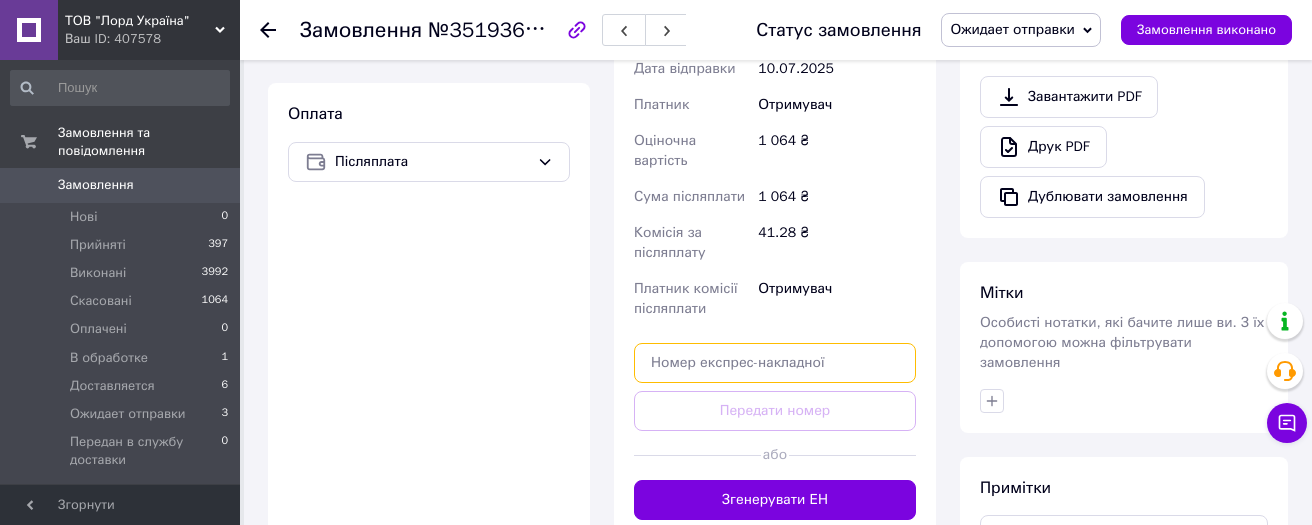 click at bounding box center (775, 363) 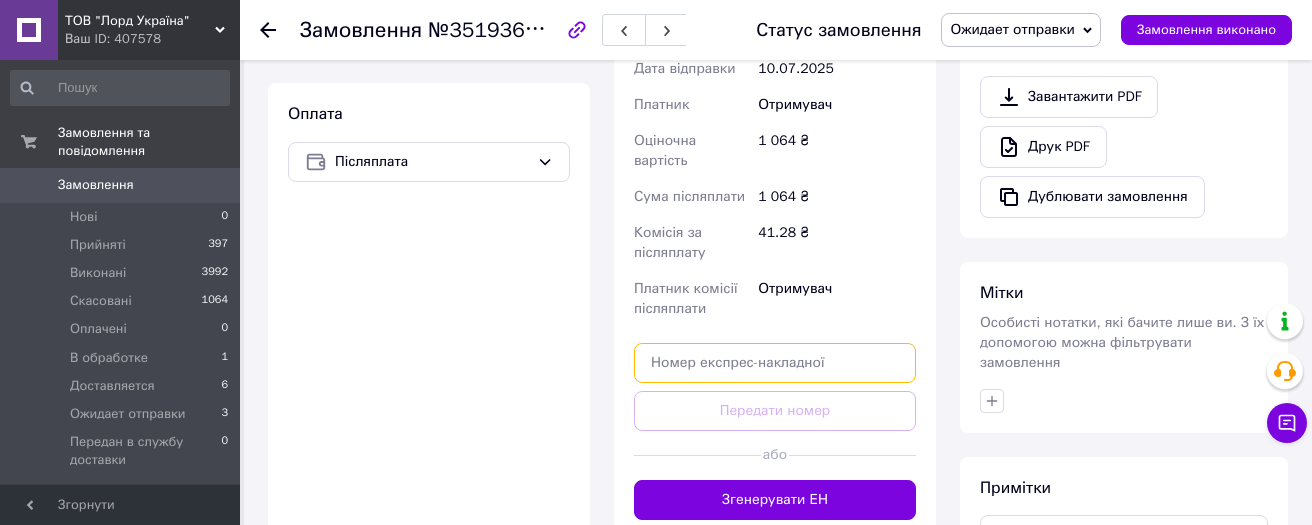 paste on "20451202702572" 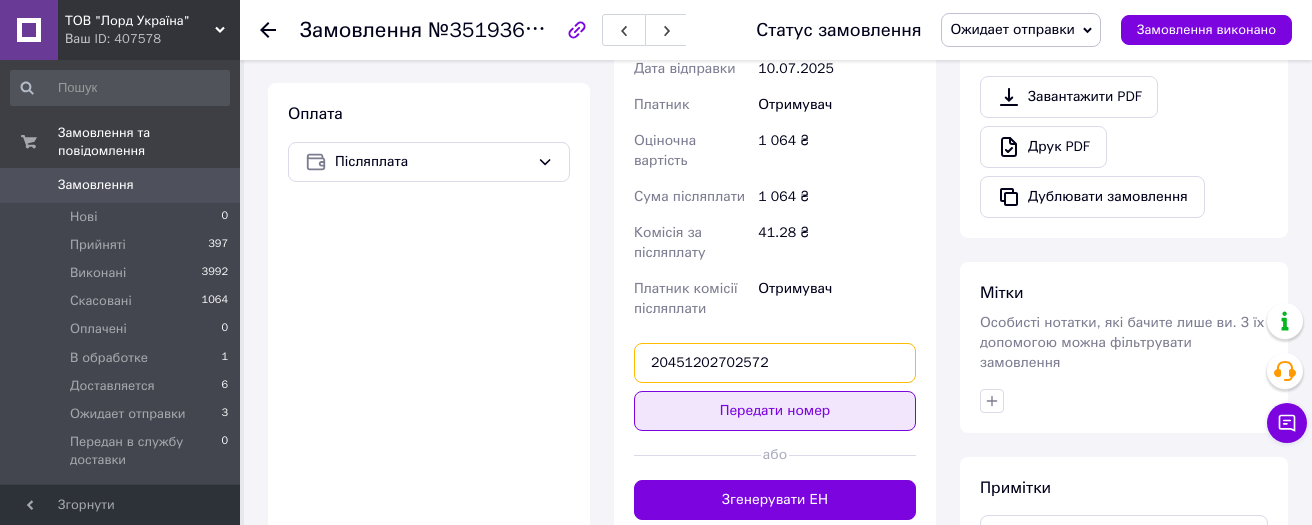 type on "20451202702572" 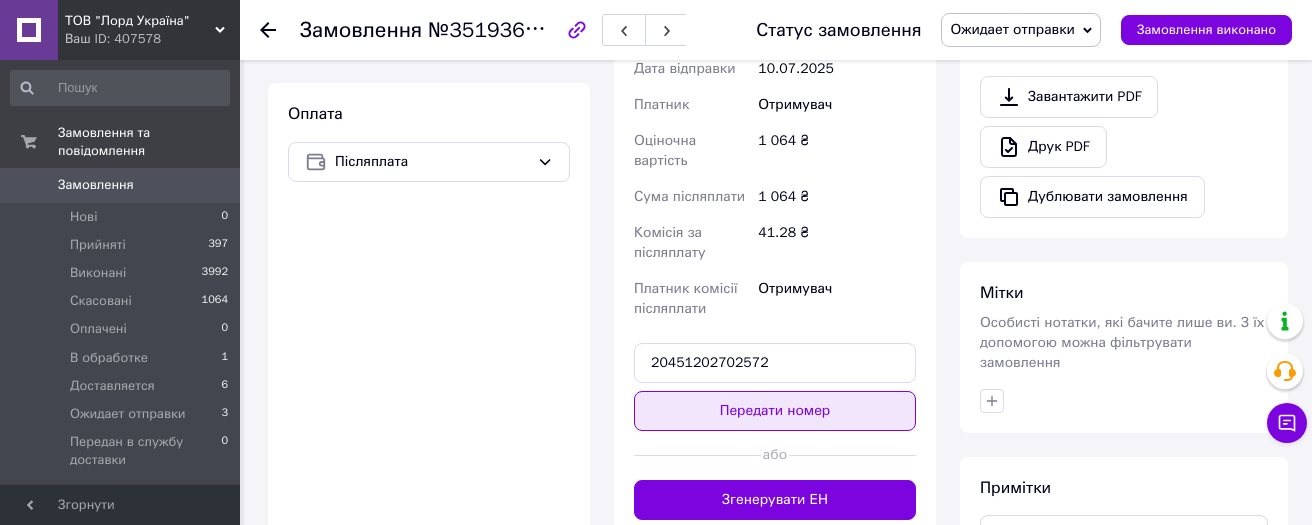 click on "Передати номер" at bounding box center [775, 411] 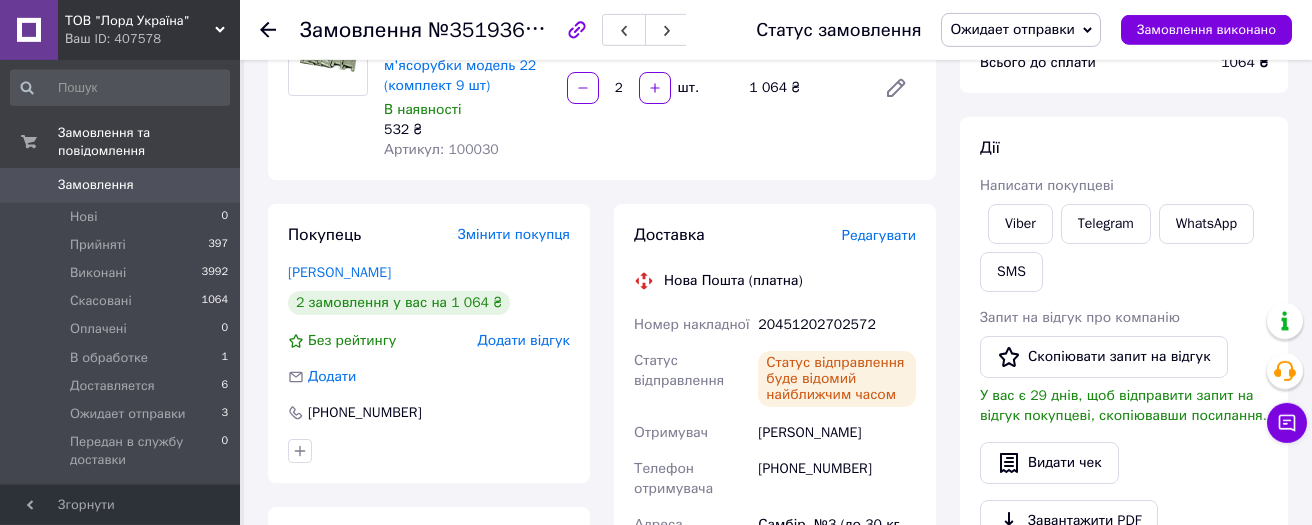 scroll, scrollTop: 213, scrollLeft: 0, axis: vertical 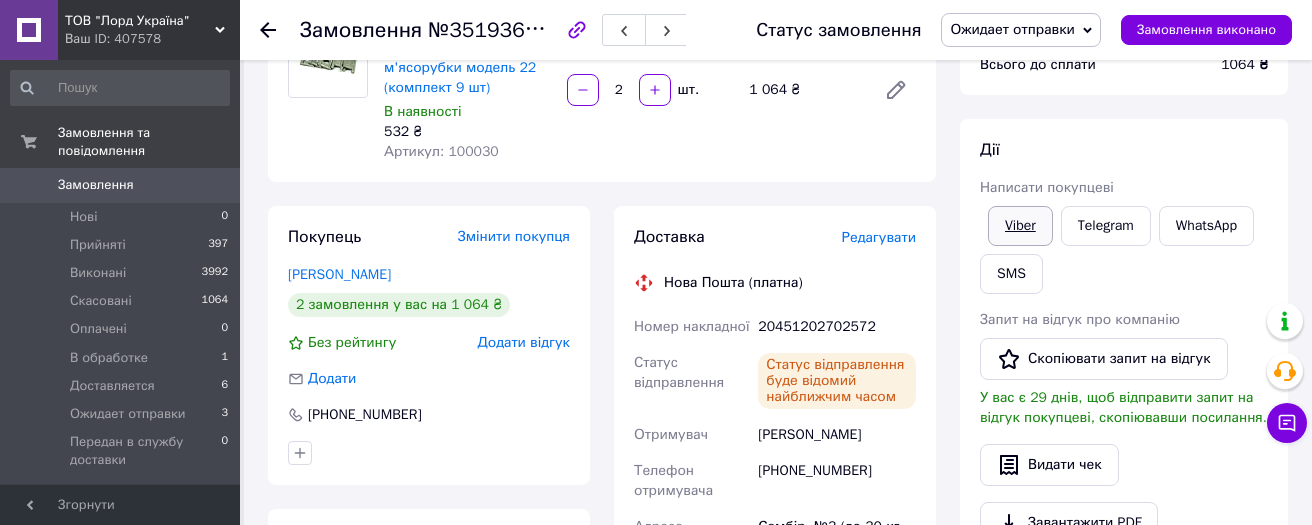 click on "Viber" at bounding box center (1020, 226) 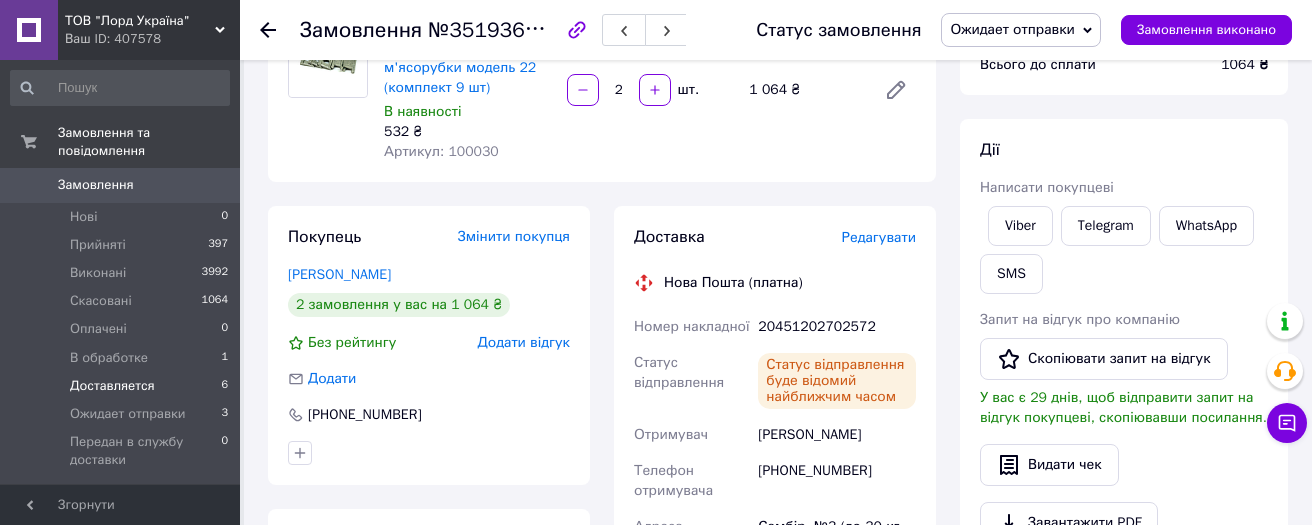 click on "Доставляется" at bounding box center [112, 386] 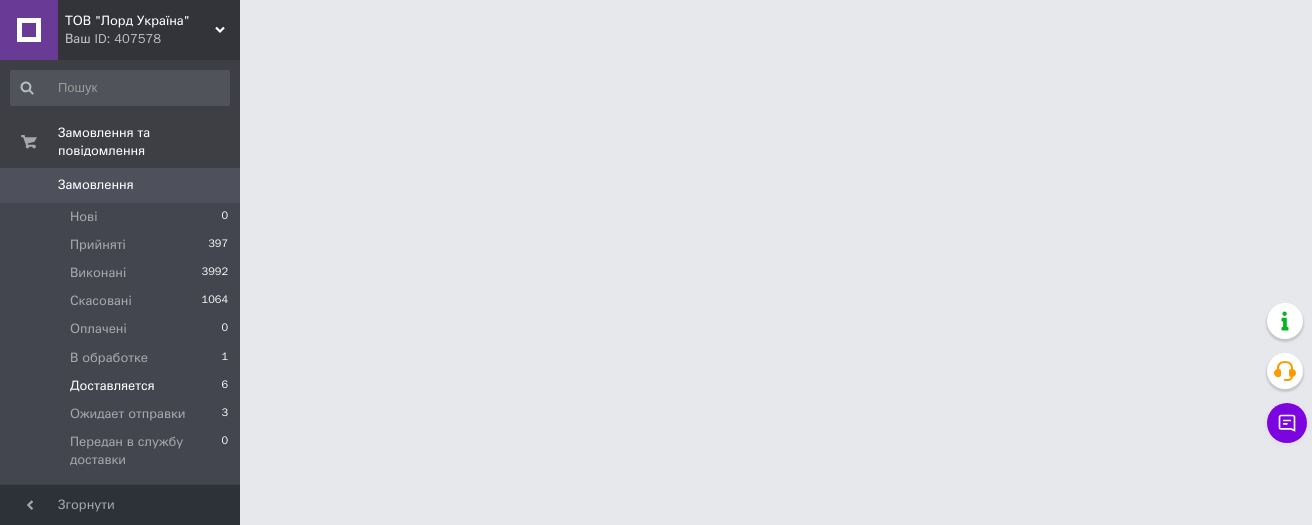 scroll, scrollTop: 0, scrollLeft: 0, axis: both 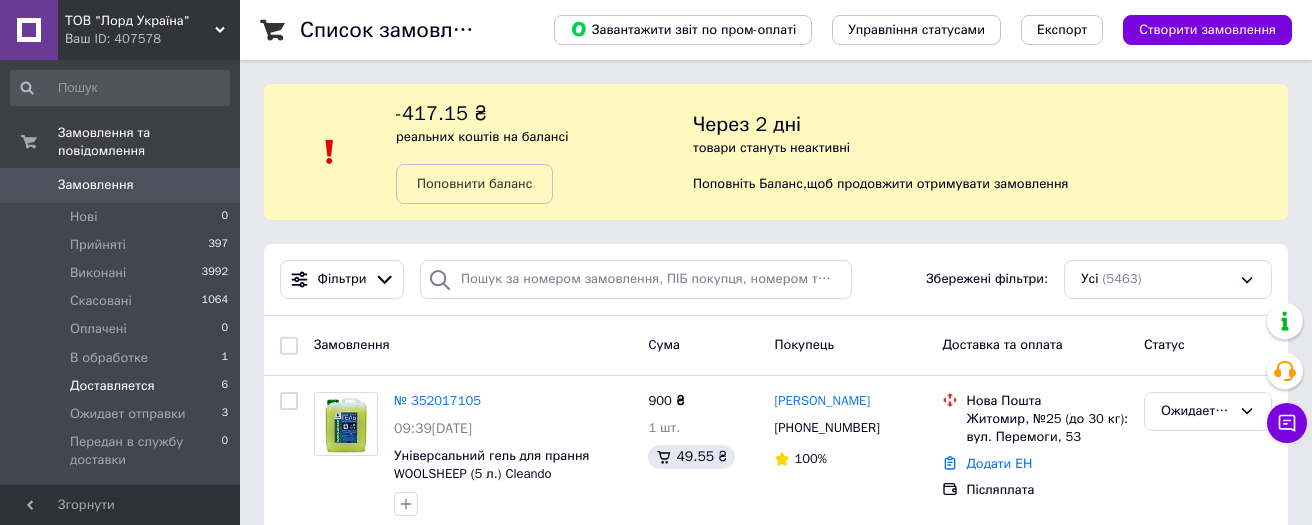 click on "Доставляется" at bounding box center [112, 386] 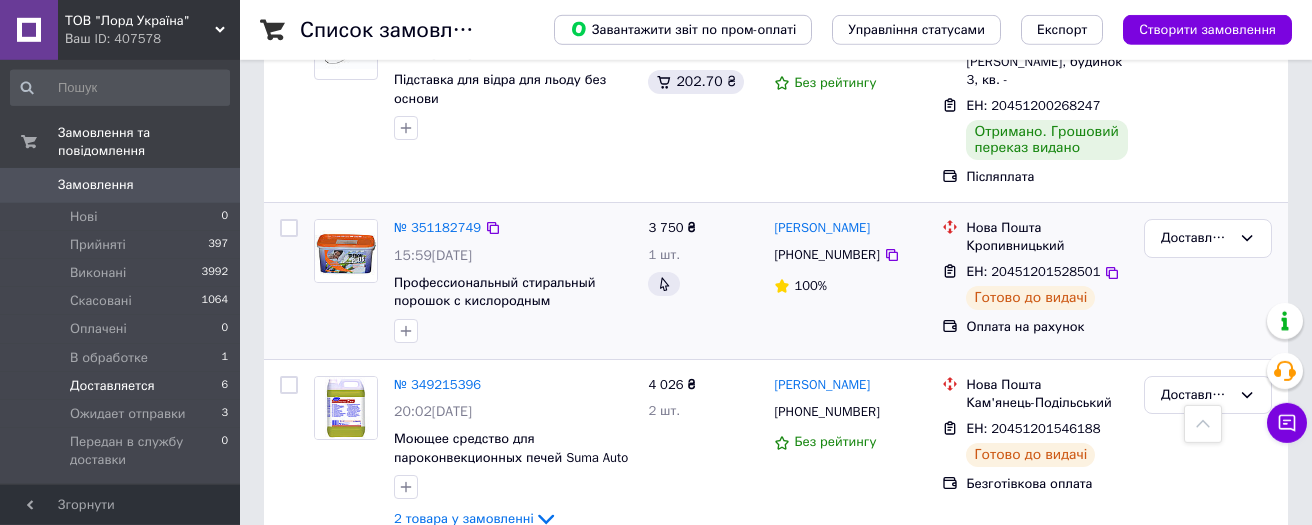 scroll, scrollTop: 1082, scrollLeft: 0, axis: vertical 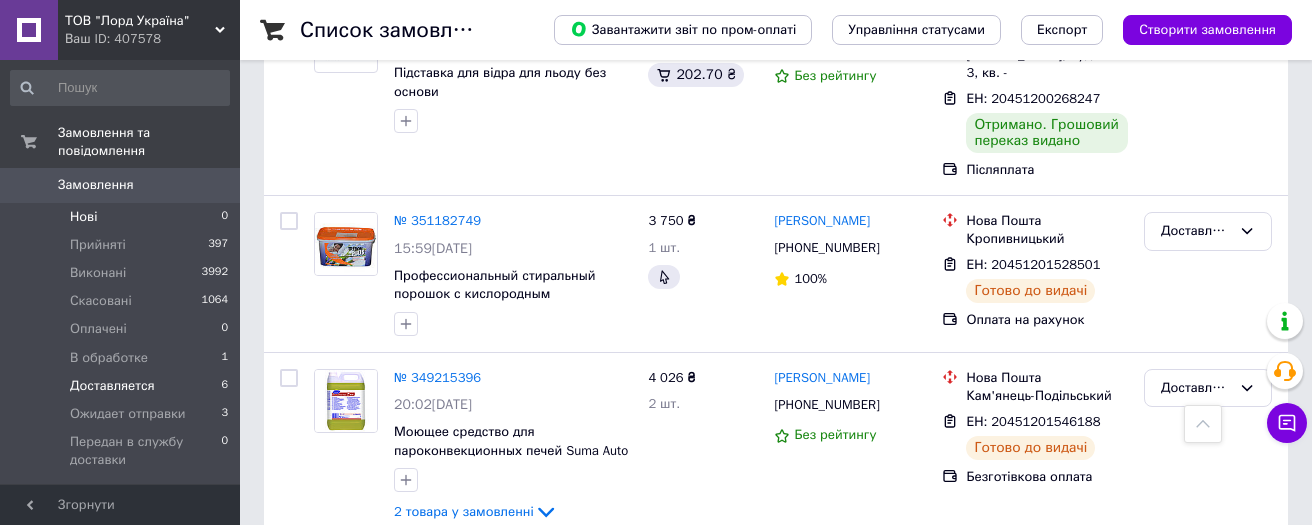 click on "Нові" at bounding box center (83, 217) 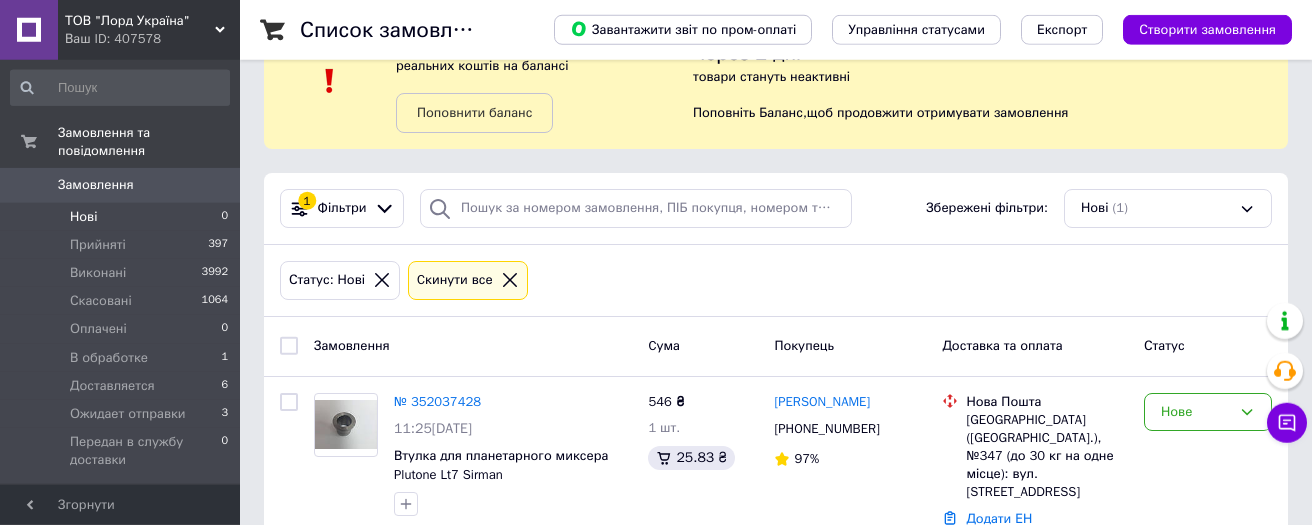 scroll, scrollTop: 102, scrollLeft: 0, axis: vertical 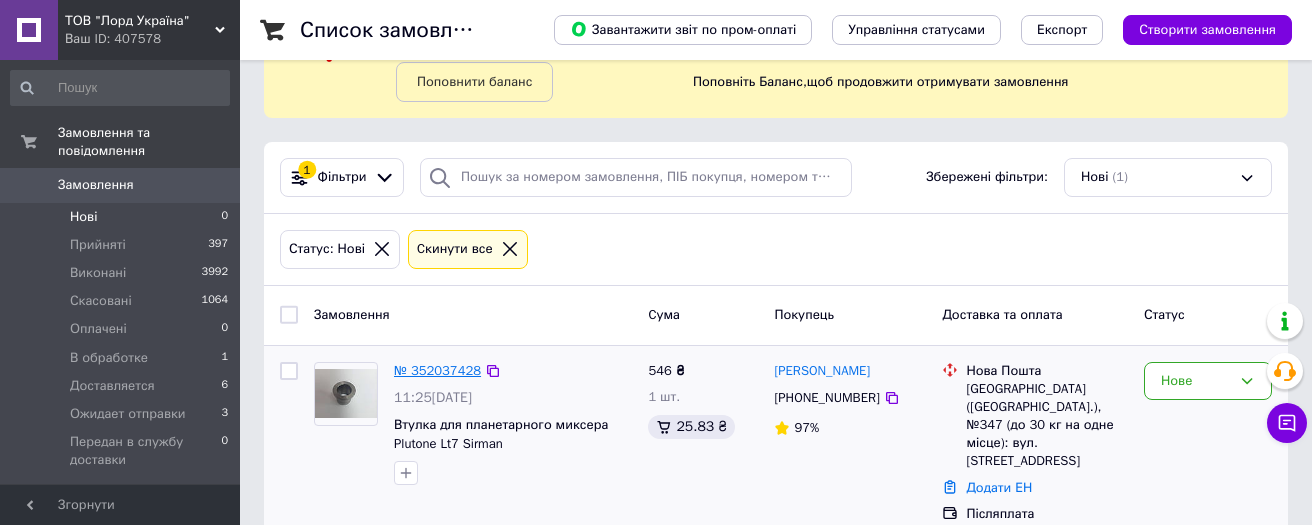 click on "№ 352037428" at bounding box center [437, 370] 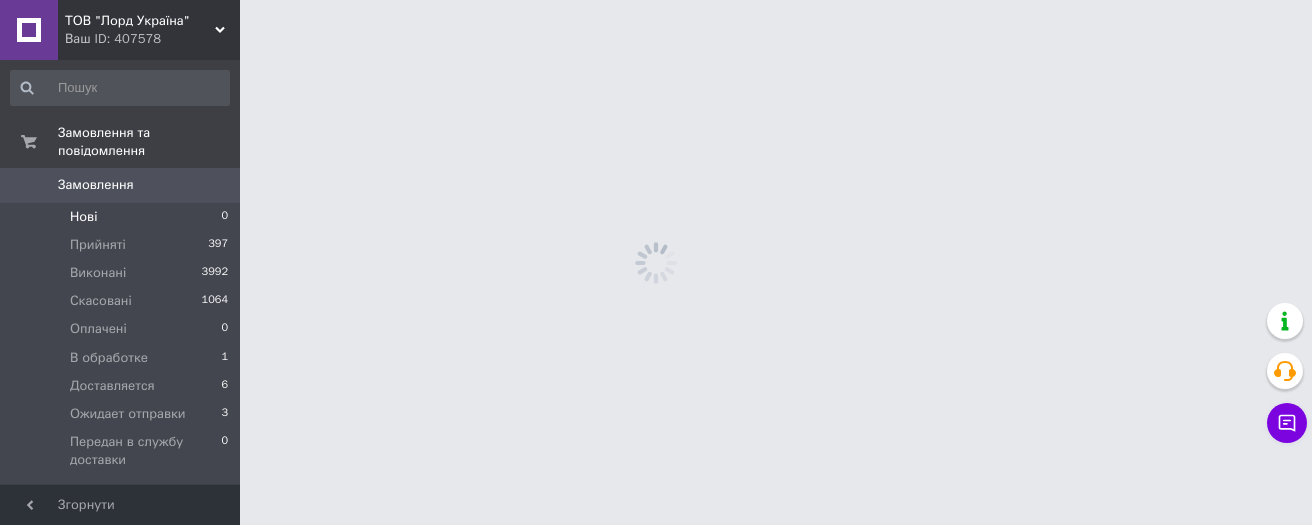 scroll, scrollTop: 0, scrollLeft: 0, axis: both 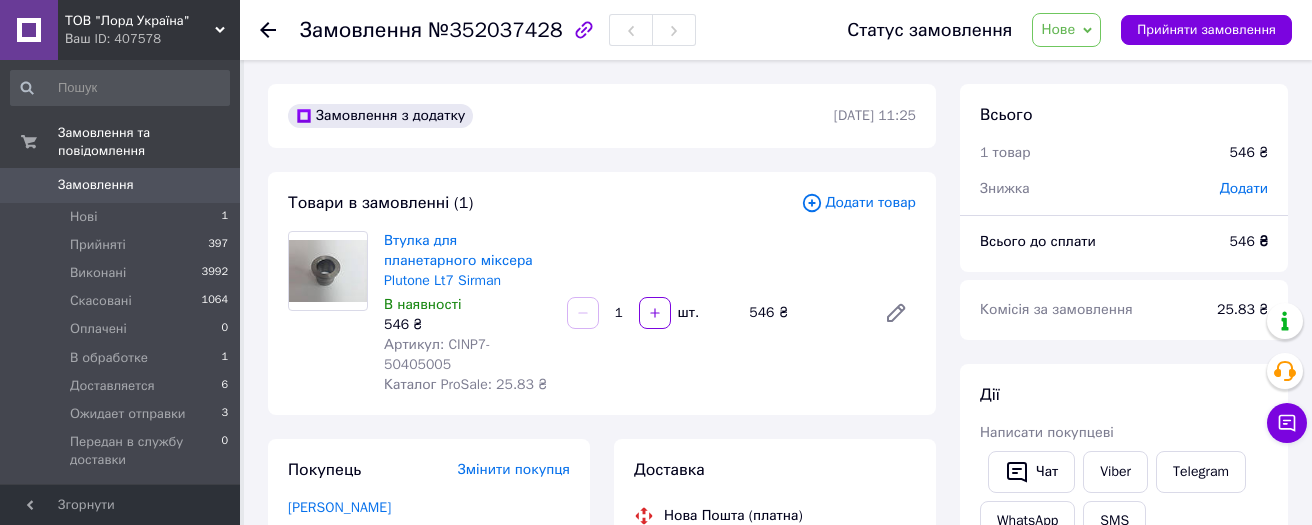 drag, startPoint x: 1095, startPoint y: 33, endPoint x: 1097, endPoint y: 56, distance: 23.086792 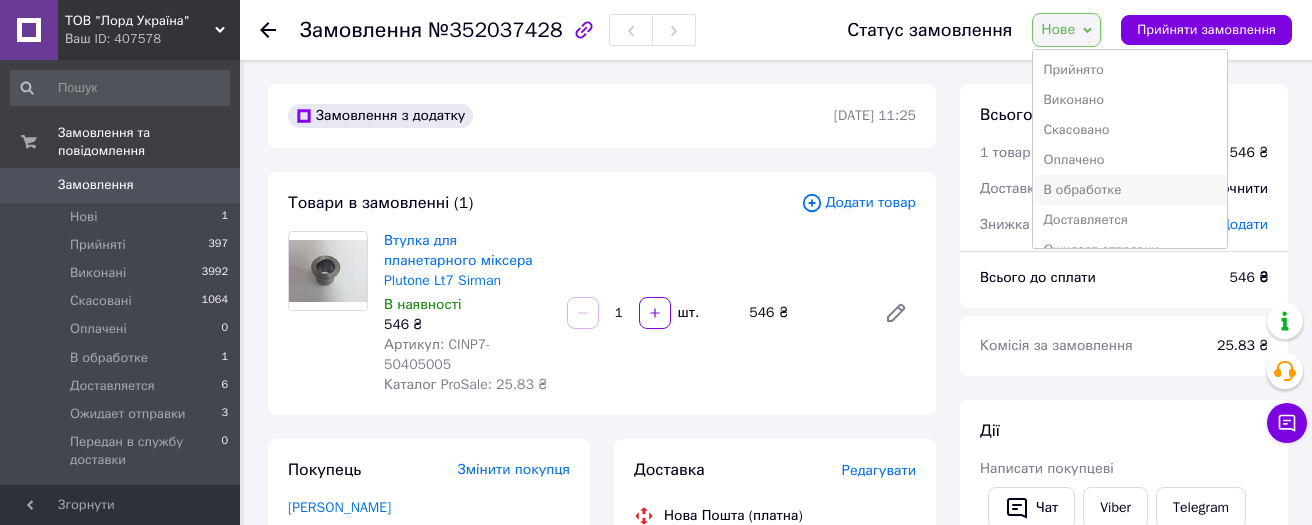 click on "В обработке" at bounding box center (1129, 190) 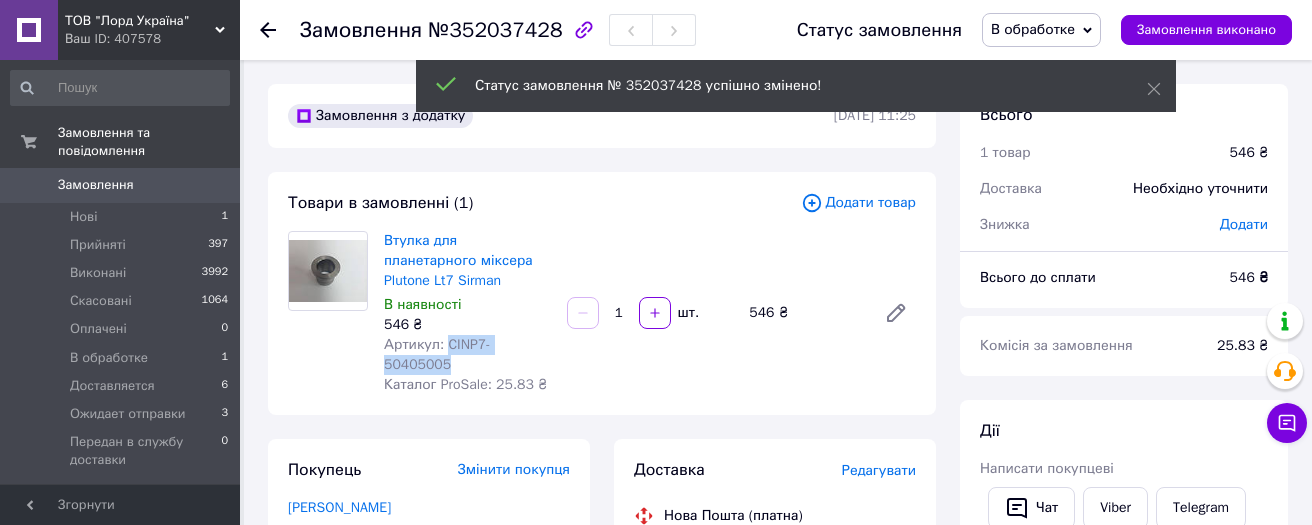 drag, startPoint x: 515, startPoint y: 366, endPoint x: 386, endPoint y: 364, distance: 129.0155 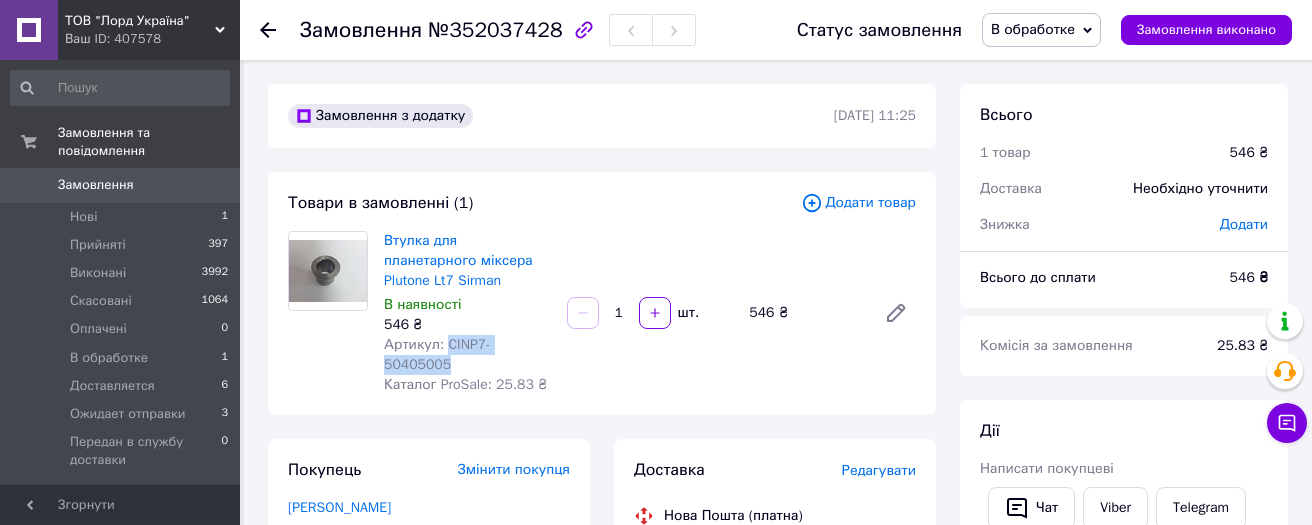 copy on "CINP7-50405005" 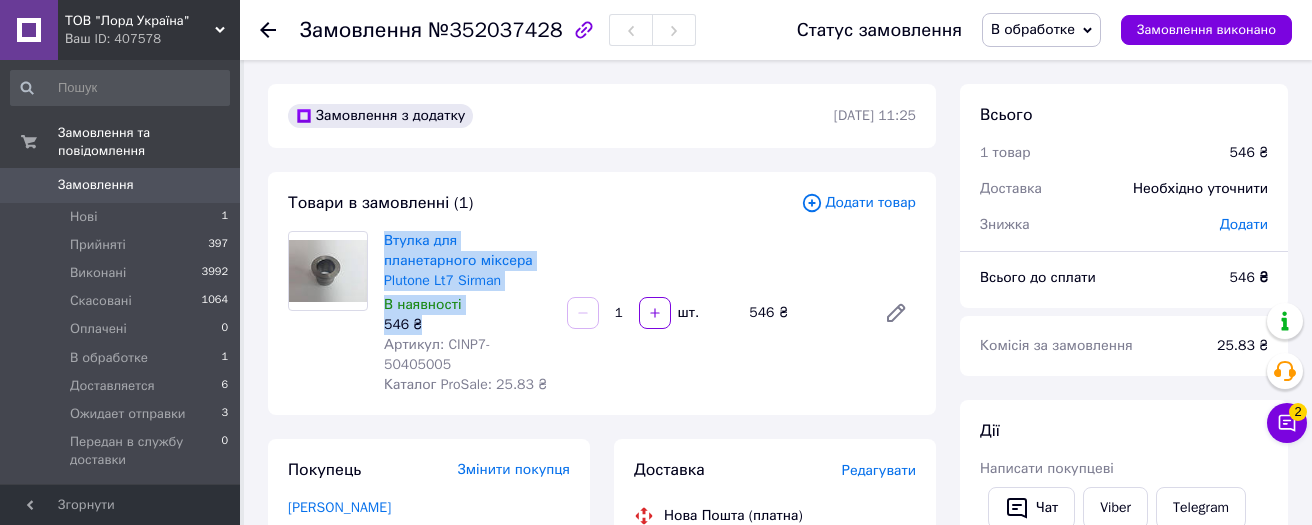 drag, startPoint x: 380, startPoint y: 230, endPoint x: 450, endPoint y: 323, distance: 116.40017 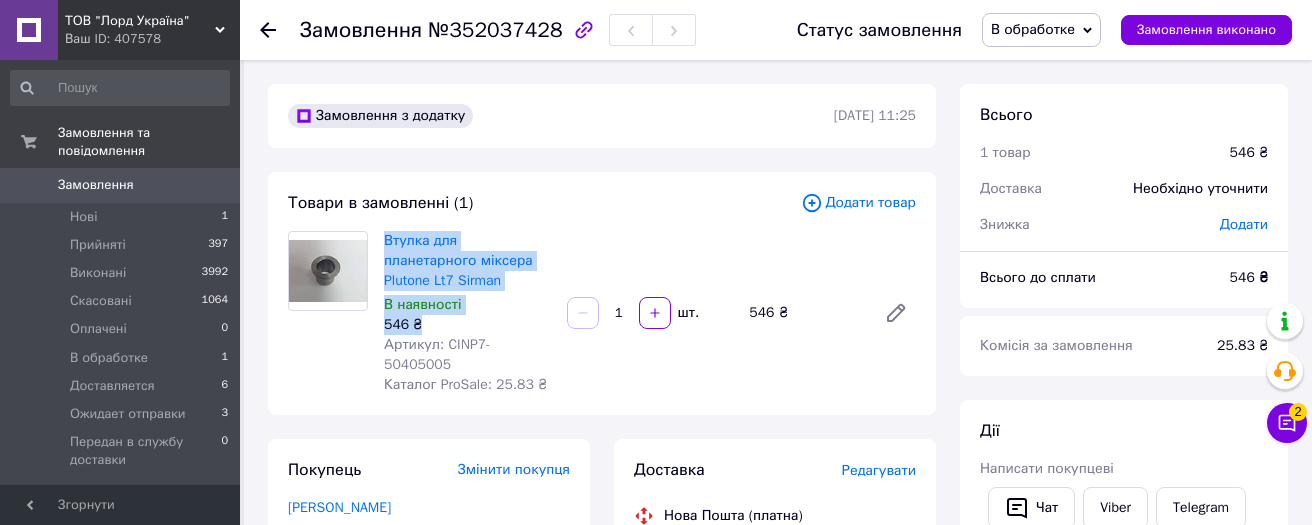 click on "Втулка для планетарного міксера Plutone Lt7 Sirman В наявності 546 ₴ Артикул: CINP7-50405005 Каталог ProSale: 25.83 ₴" at bounding box center (467, 313) 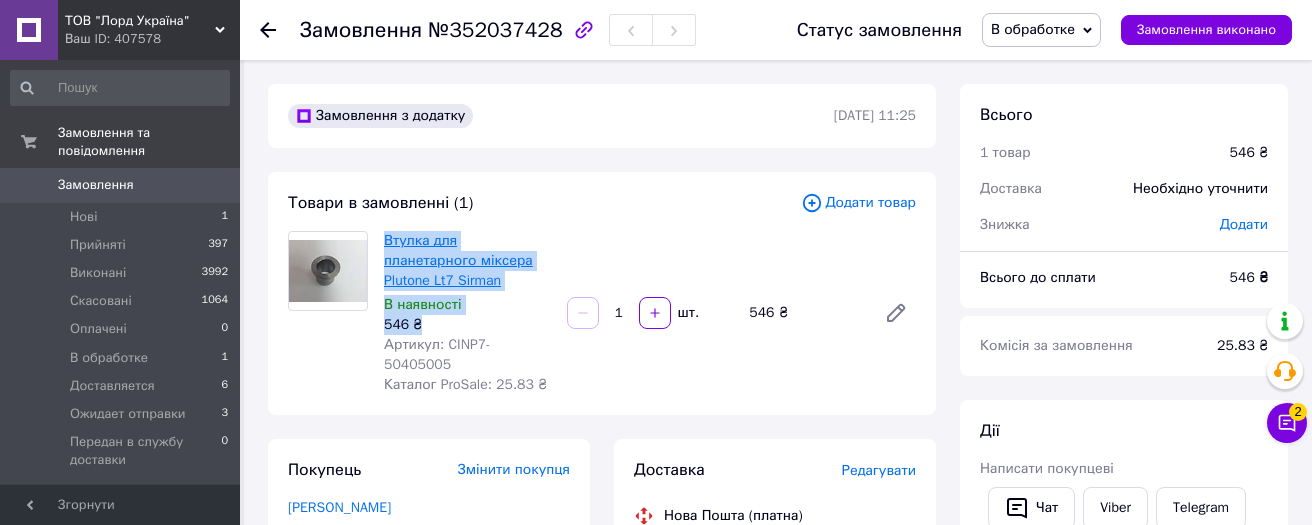 copy on "Втулка для планетарного міксера Plutone Lt7 Sirman В наявності 546 ₴" 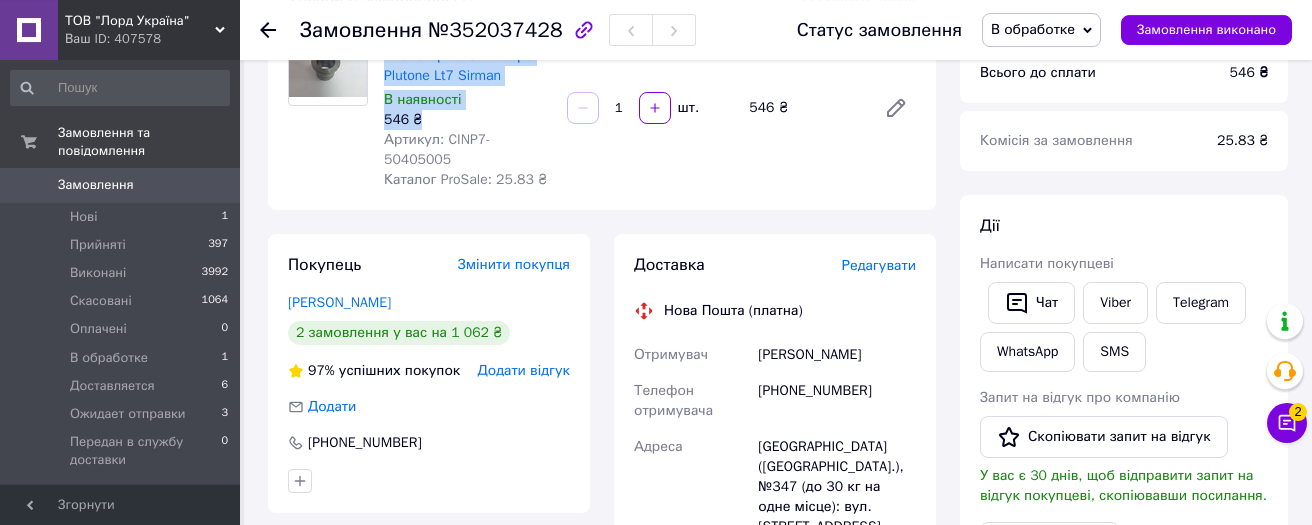scroll, scrollTop: 213, scrollLeft: 0, axis: vertical 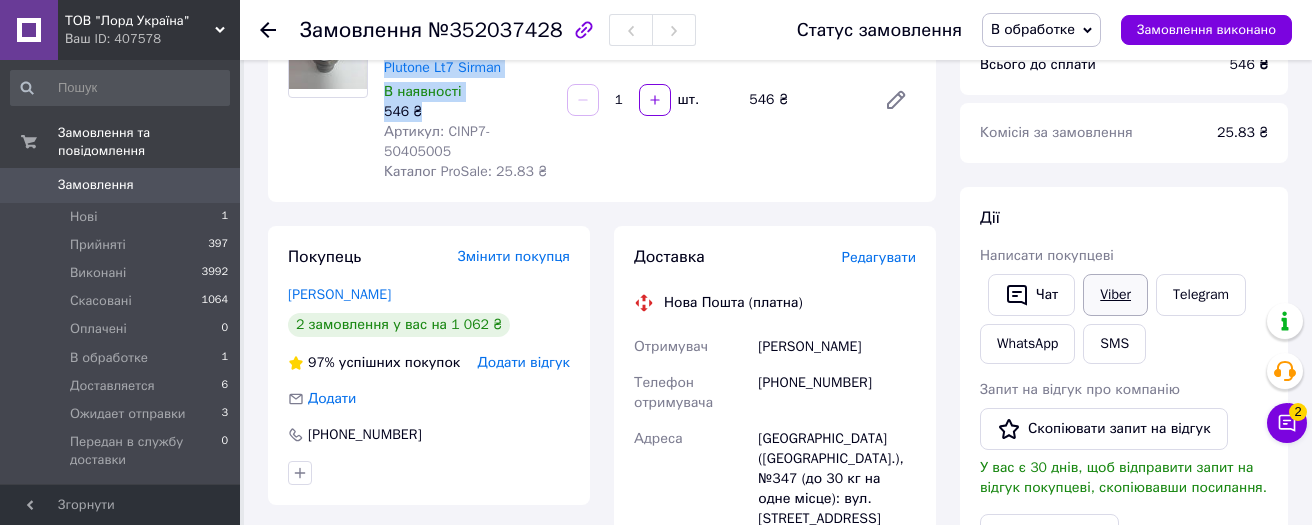 click on "Viber" at bounding box center [1115, 295] 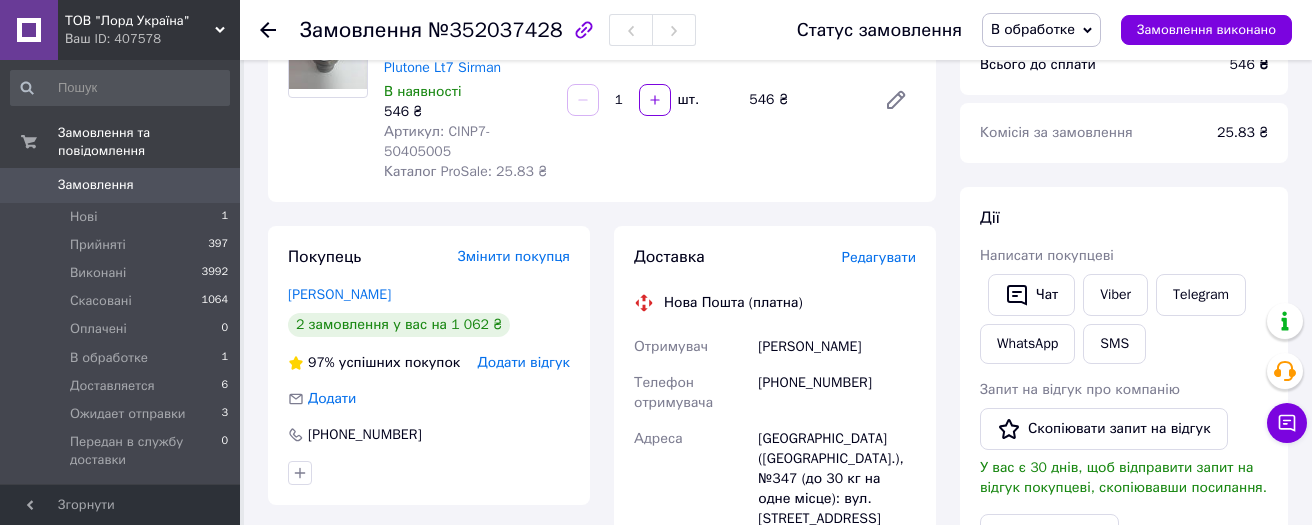 click 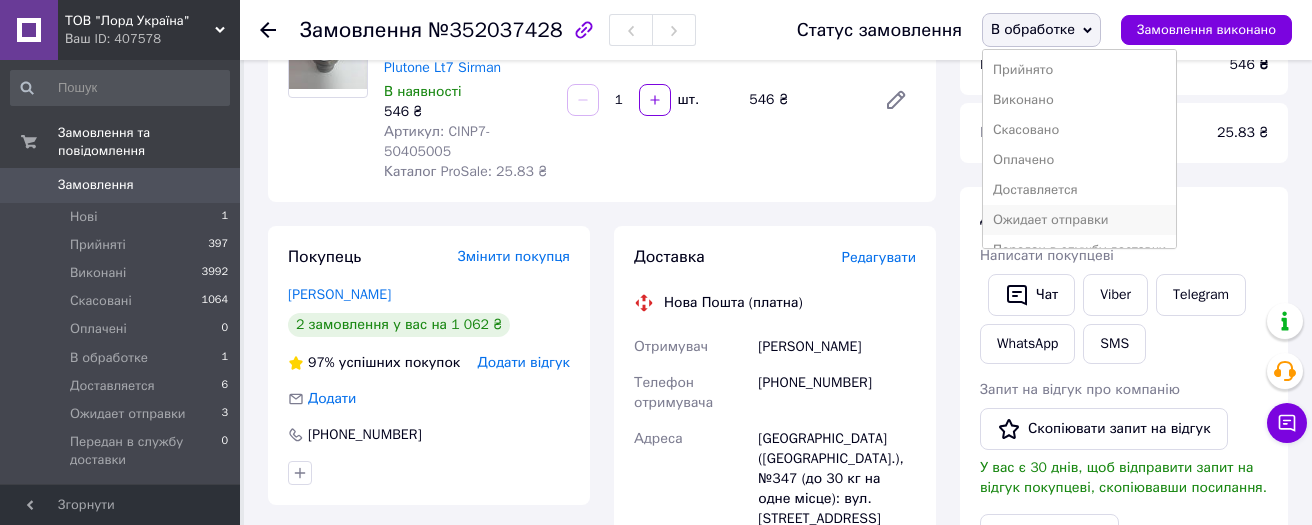 click on "Ожидает отправки" at bounding box center [1079, 220] 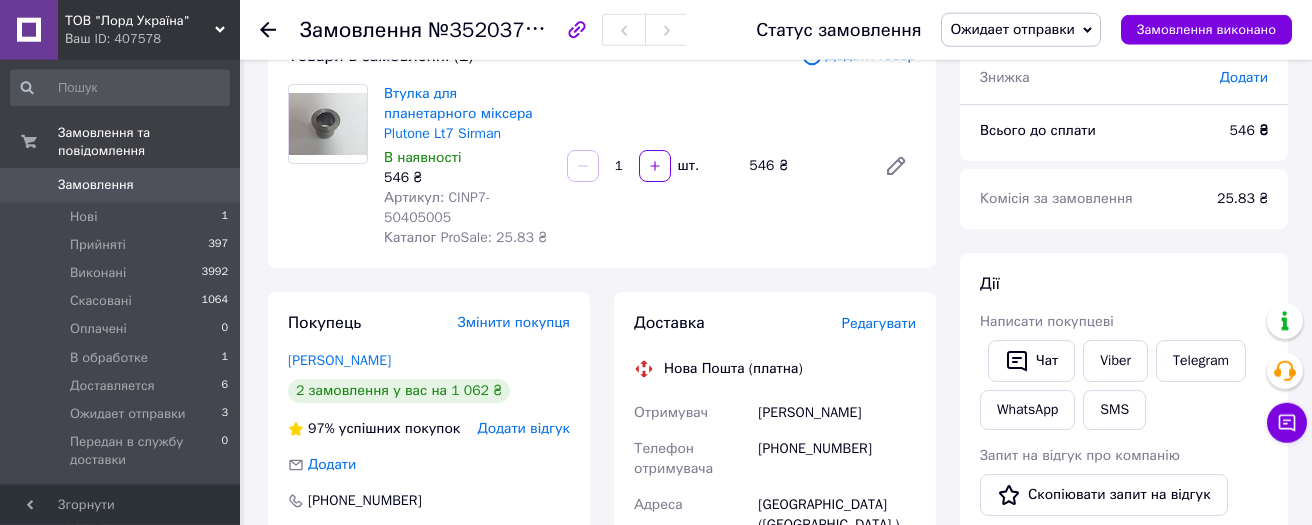 scroll, scrollTop: 106, scrollLeft: 0, axis: vertical 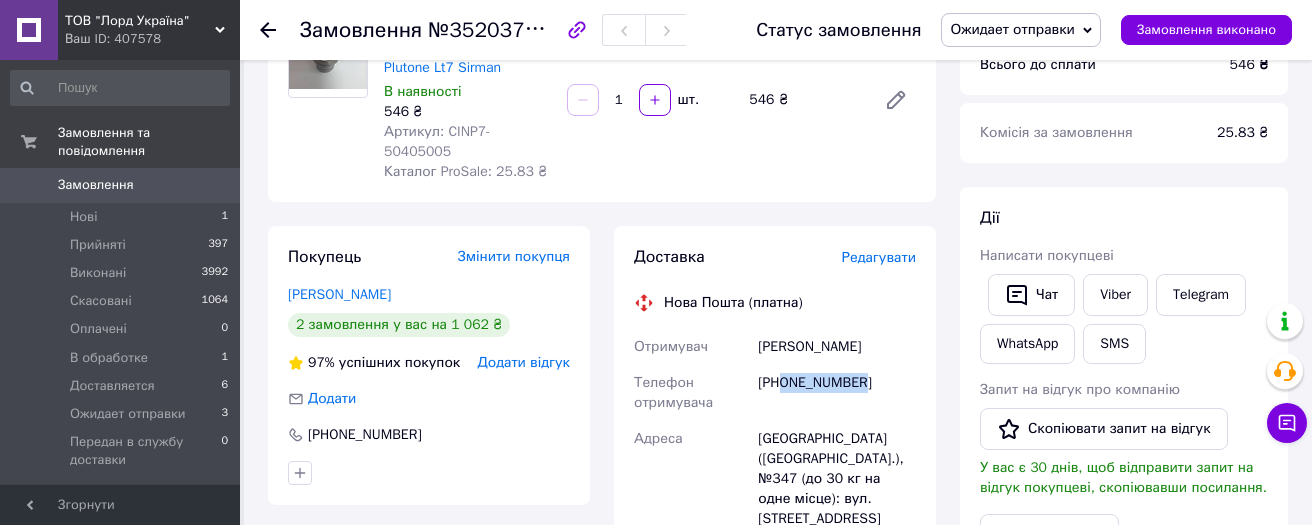 drag, startPoint x: 862, startPoint y: 383, endPoint x: 783, endPoint y: 382, distance: 79.00633 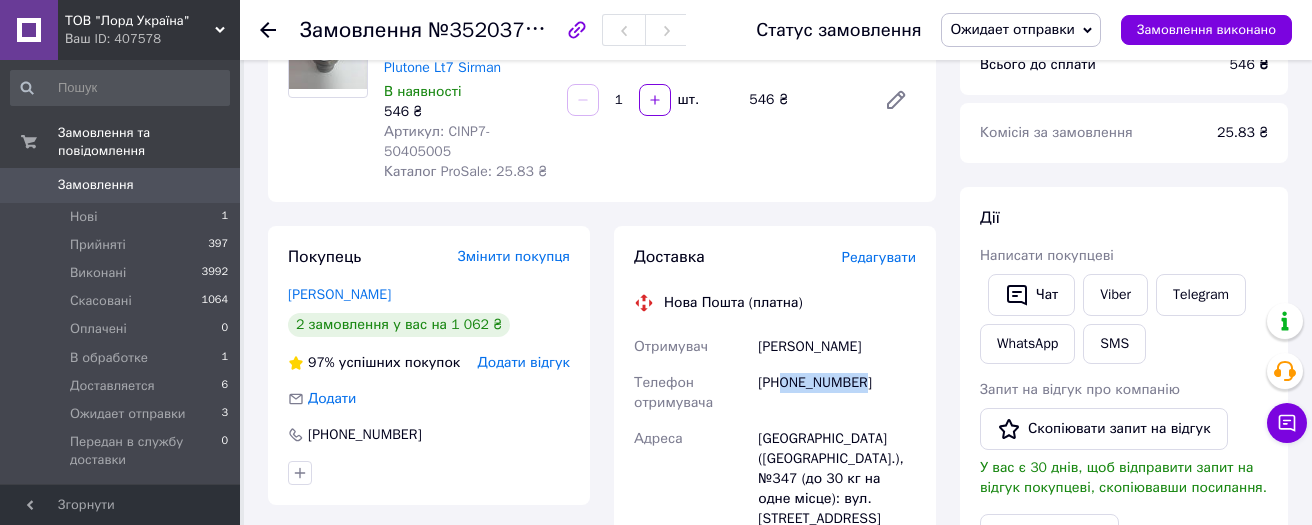 copy on "0982287520" 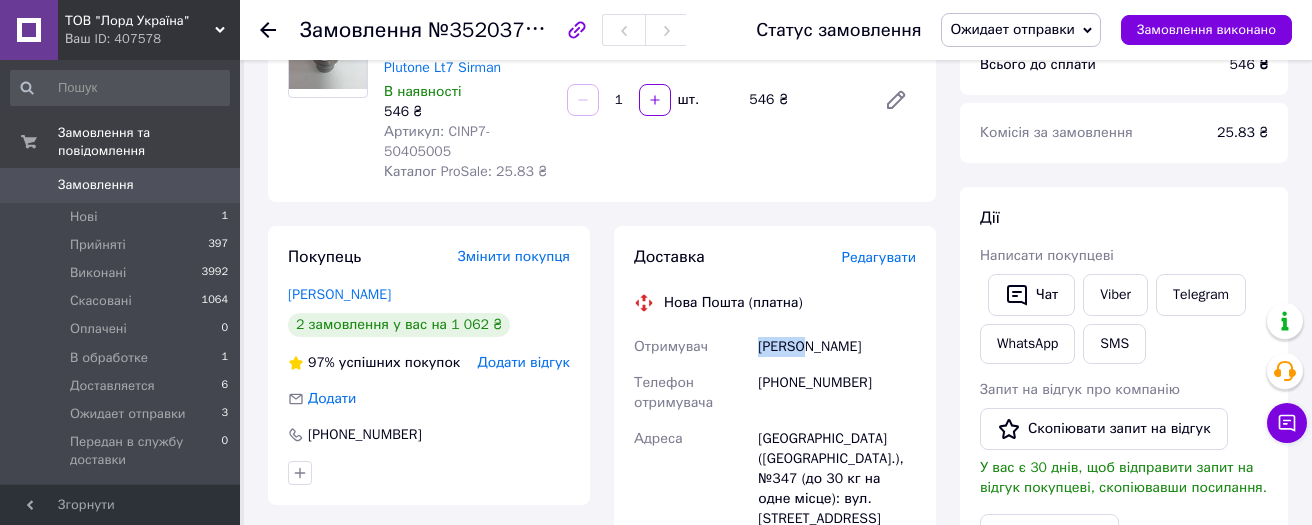 drag, startPoint x: 758, startPoint y: 364, endPoint x: 806, endPoint y: 355, distance: 48.83646 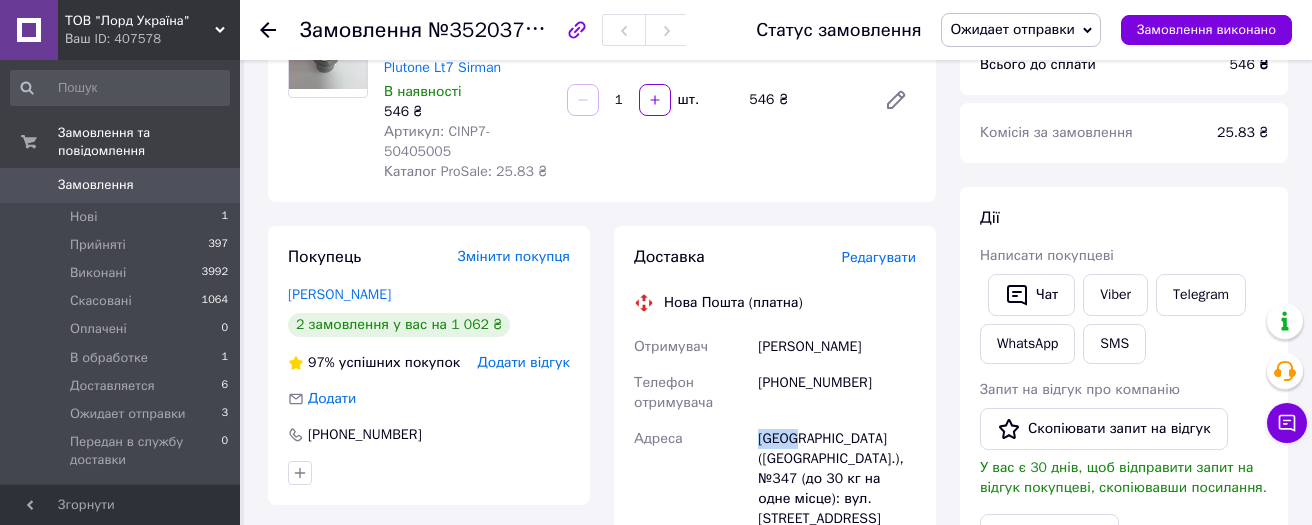 drag, startPoint x: 760, startPoint y: 446, endPoint x: 789, endPoint y: 448, distance: 29.068884 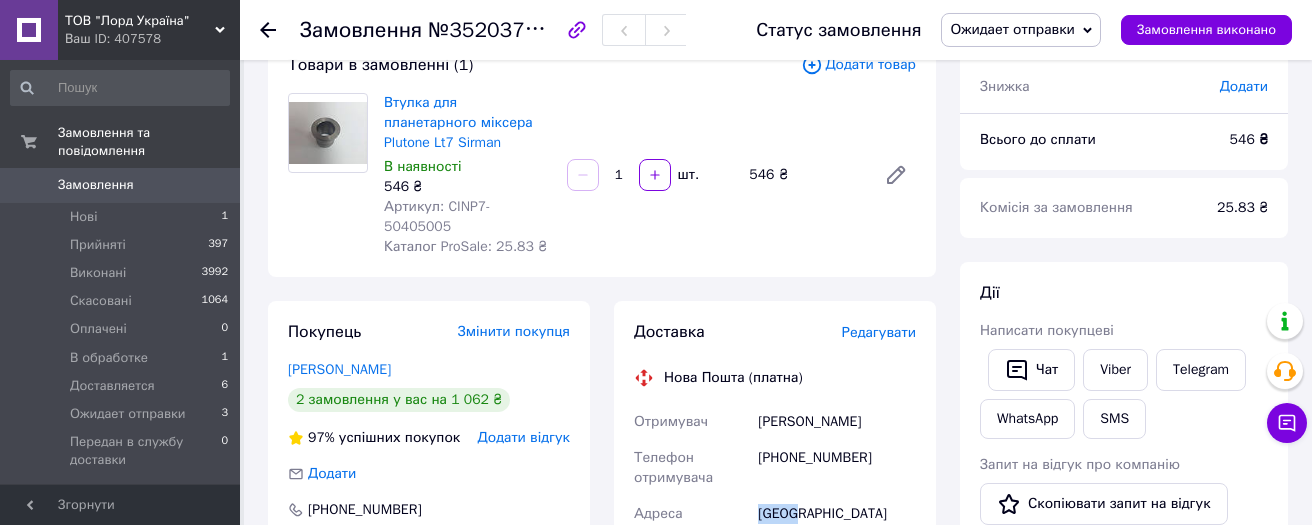 scroll, scrollTop: 106, scrollLeft: 0, axis: vertical 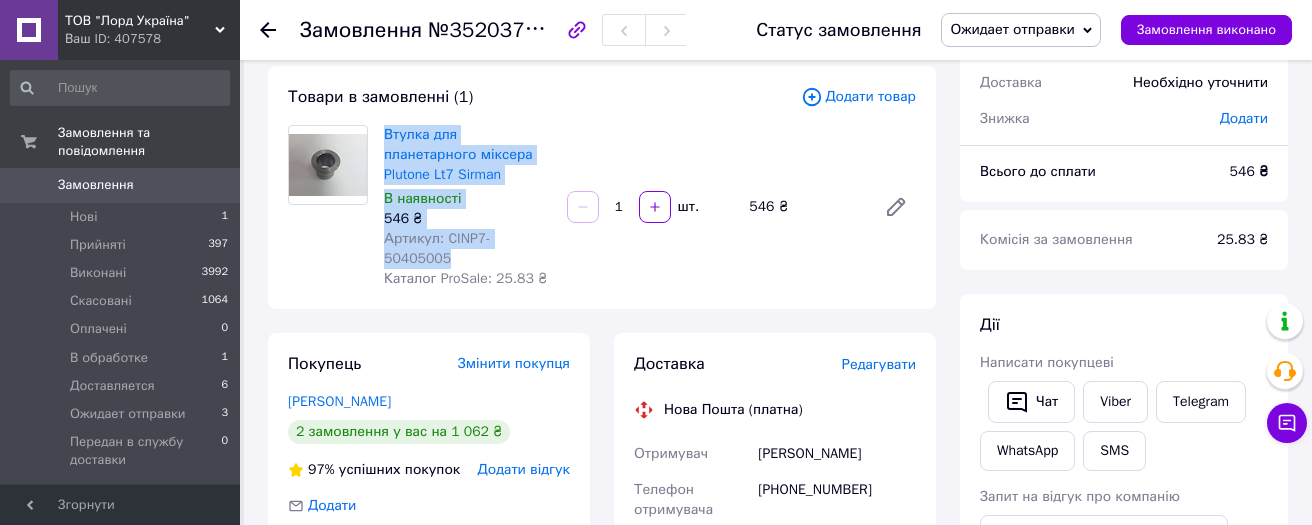 drag, startPoint x: 379, startPoint y: 128, endPoint x: 514, endPoint y: 258, distance: 187.41664 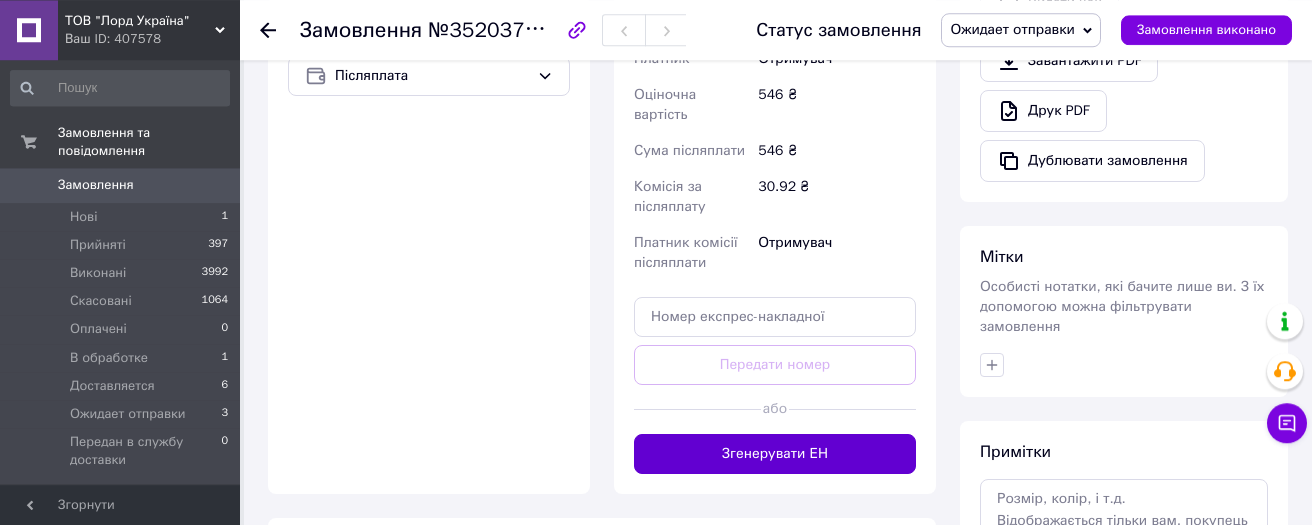 scroll, scrollTop: 746, scrollLeft: 0, axis: vertical 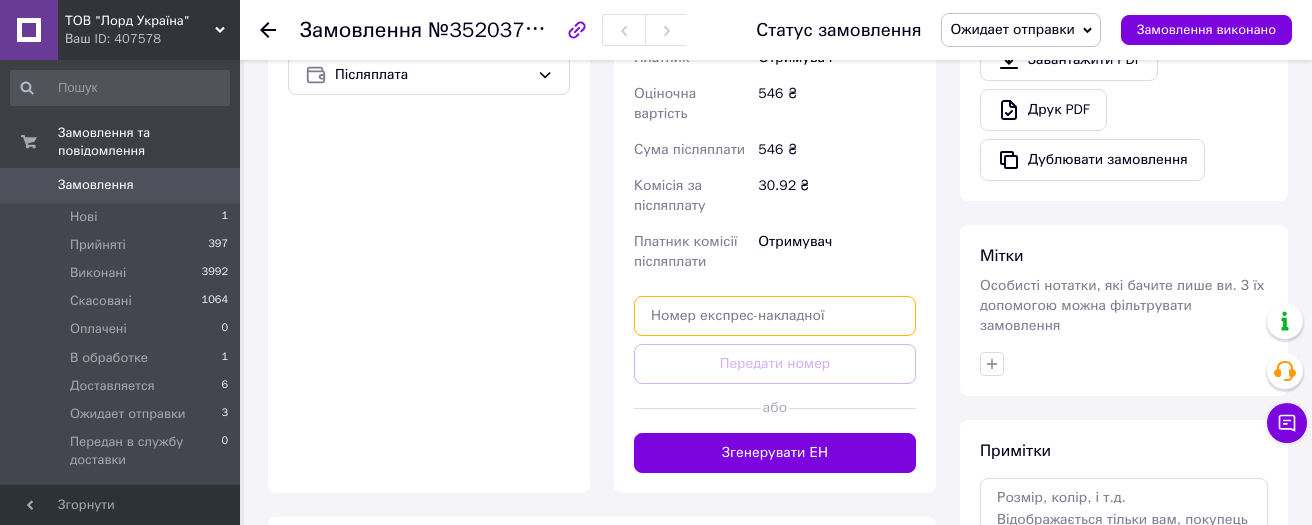 click at bounding box center [775, 316] 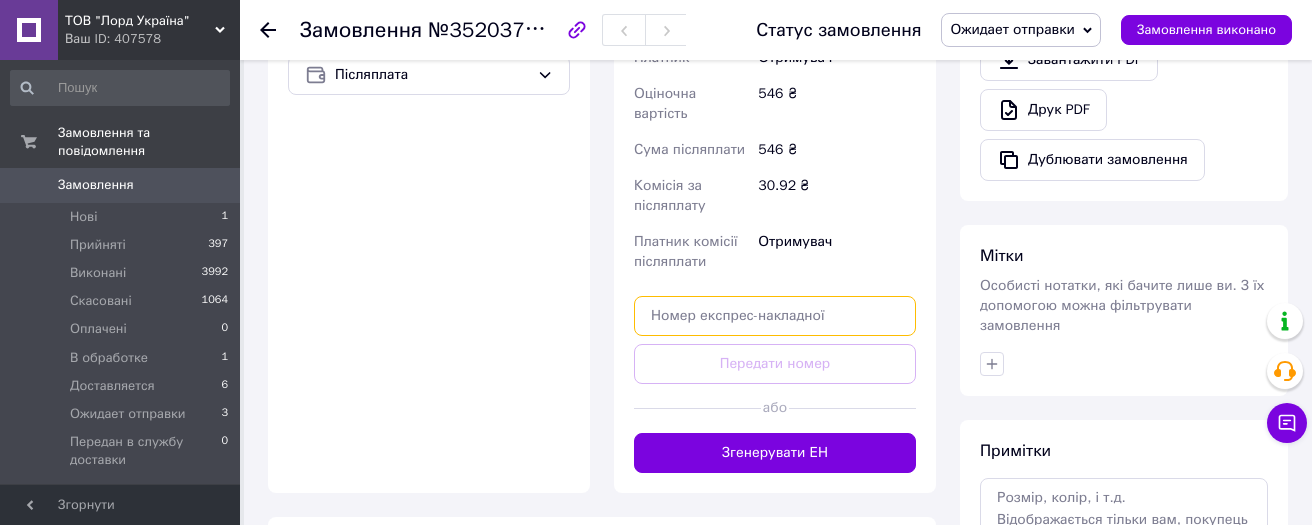 paste on "20451202885236" 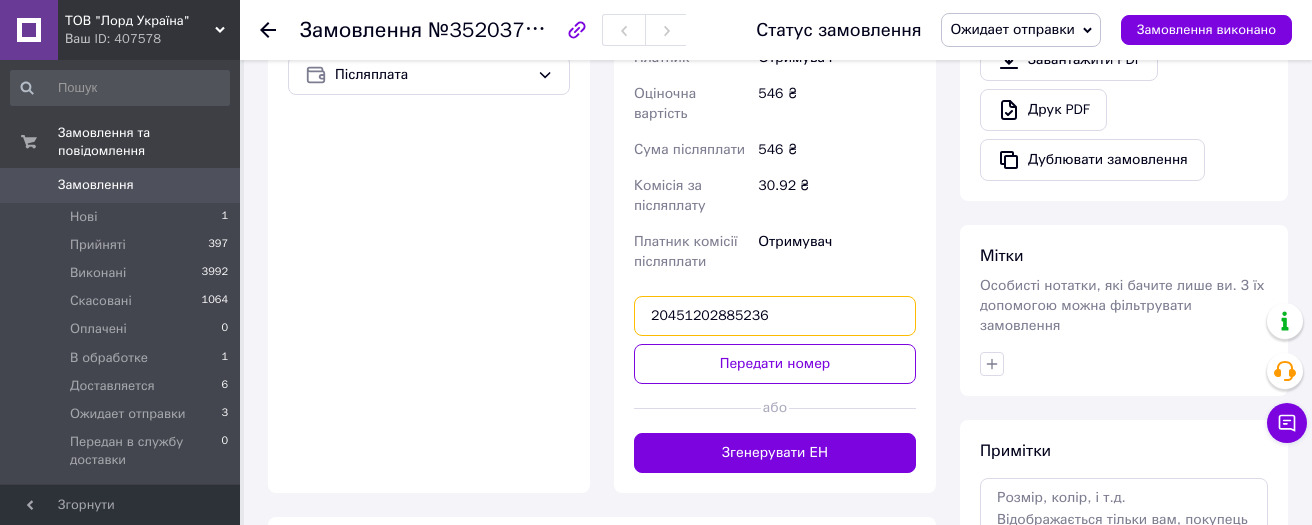 type on "20451202885236" 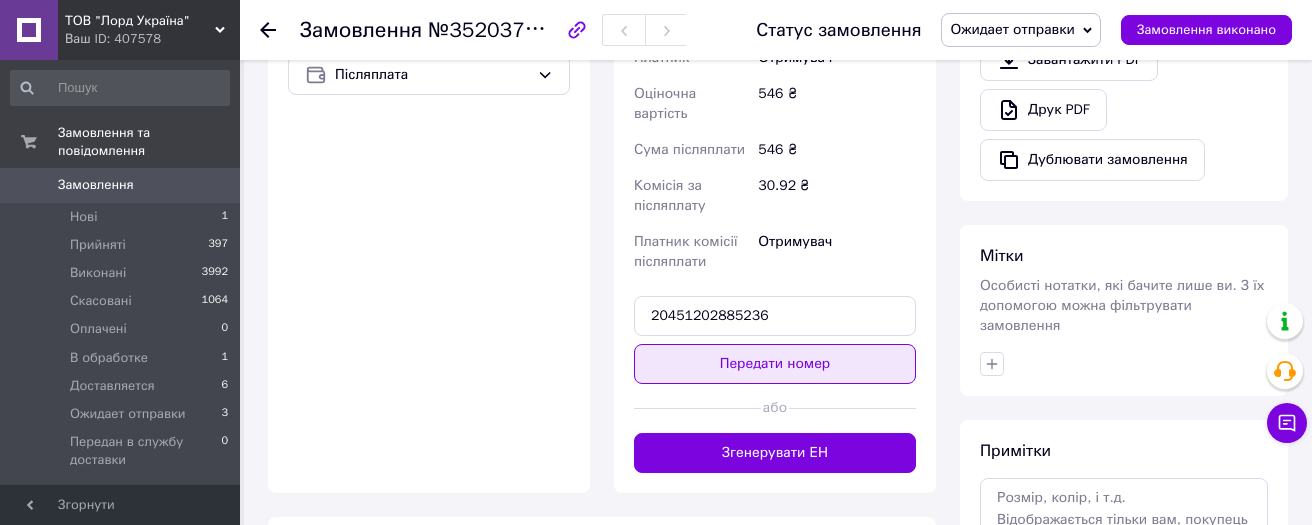 click on "Передати номер" at bounding box center [775, 364] 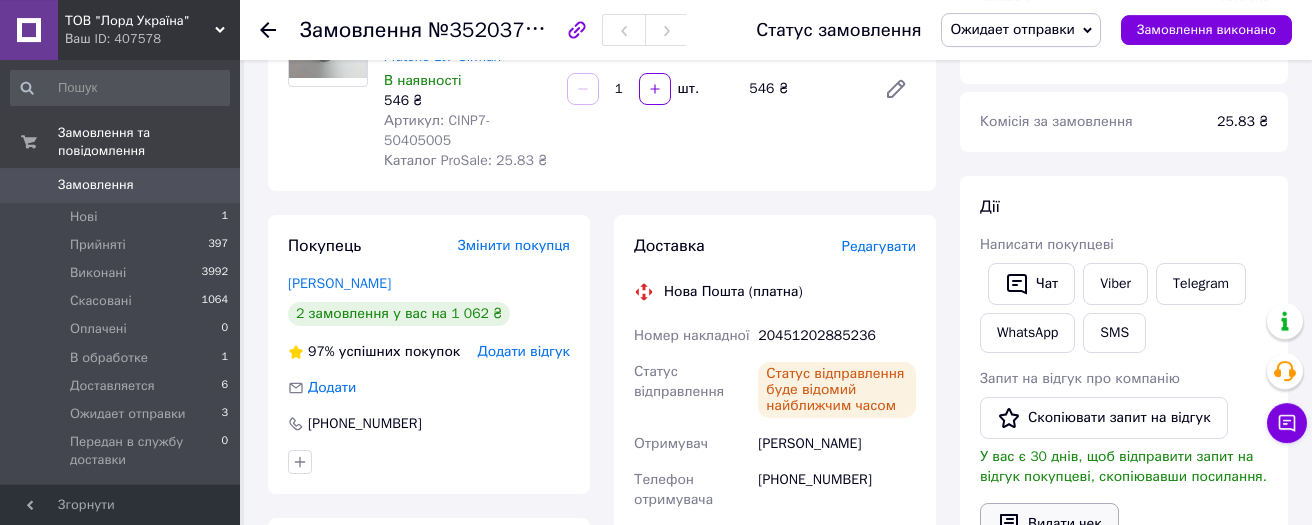 scroll, scrollTop: 213, scrollLeft: 0, axis: vertical 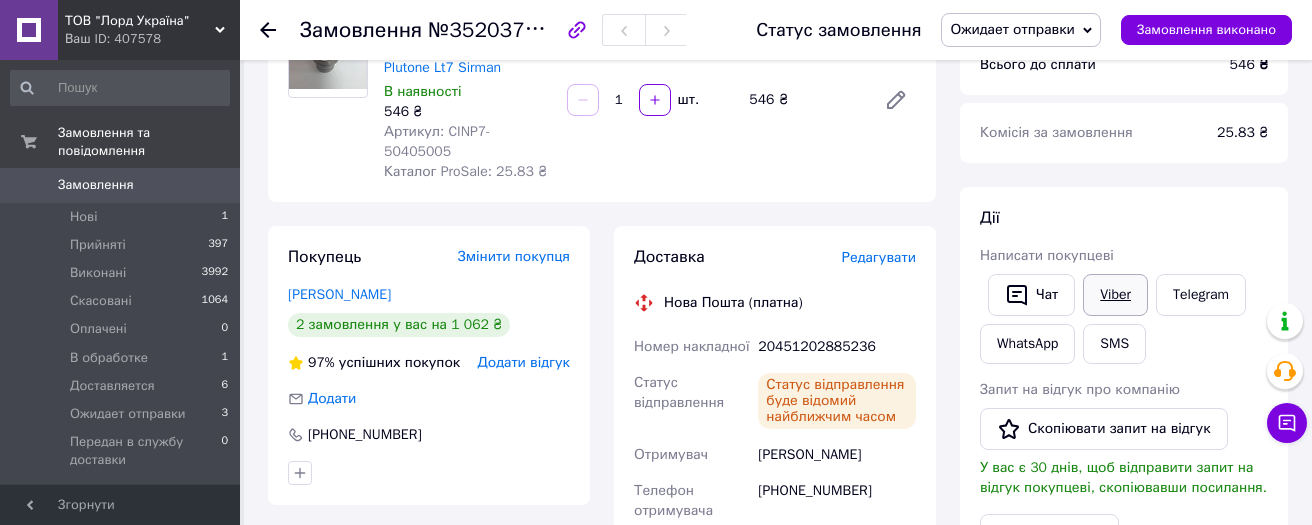 click on "Viber" at bounding box center (1115, 295) 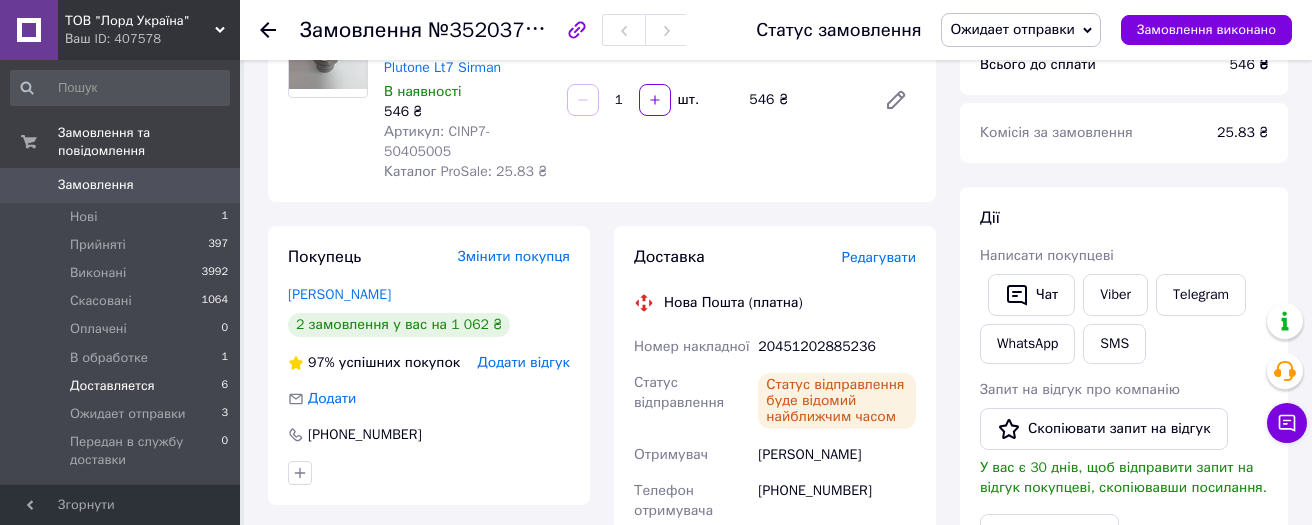 click on "Доставляется" at bounding box center (112, 386) 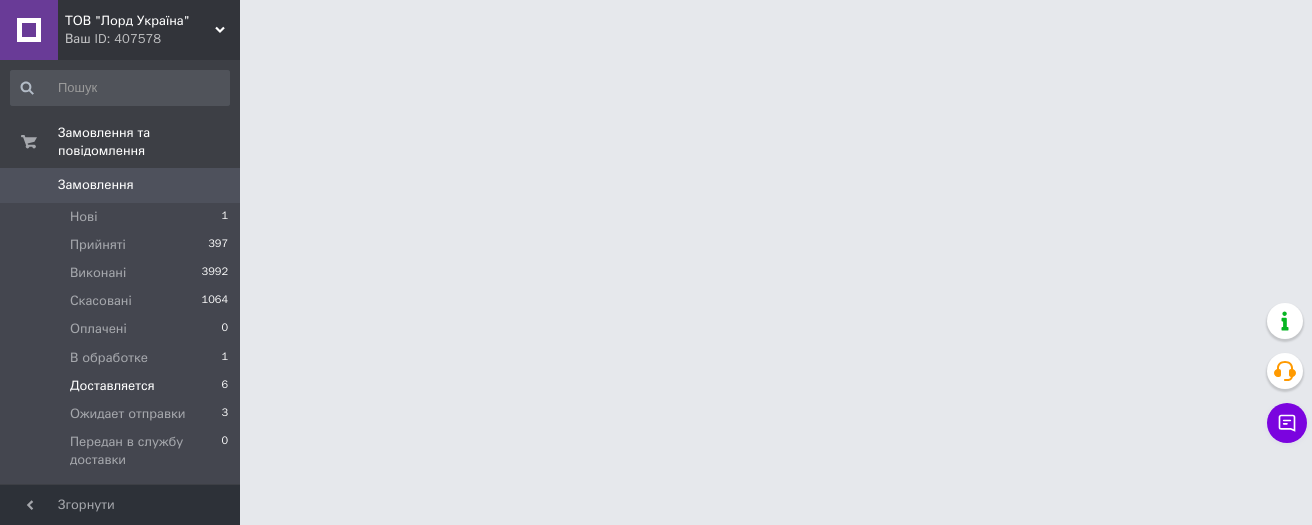 scroll, scrollTop: 0, scrollLeft: 0, axis: both 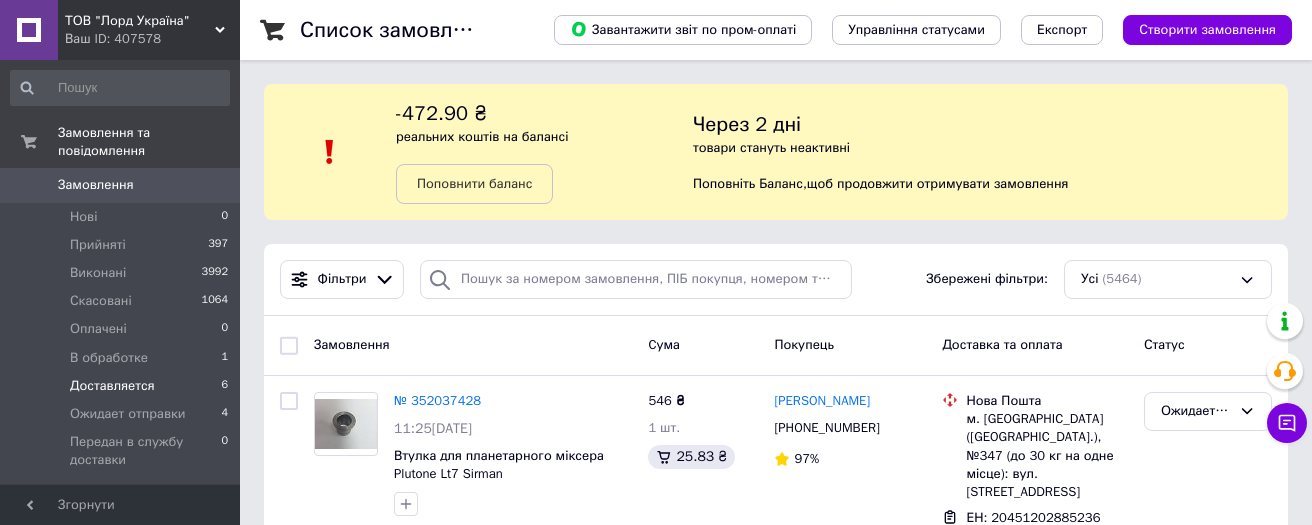 click on "Доставляется" at bounding box center [112, 386] 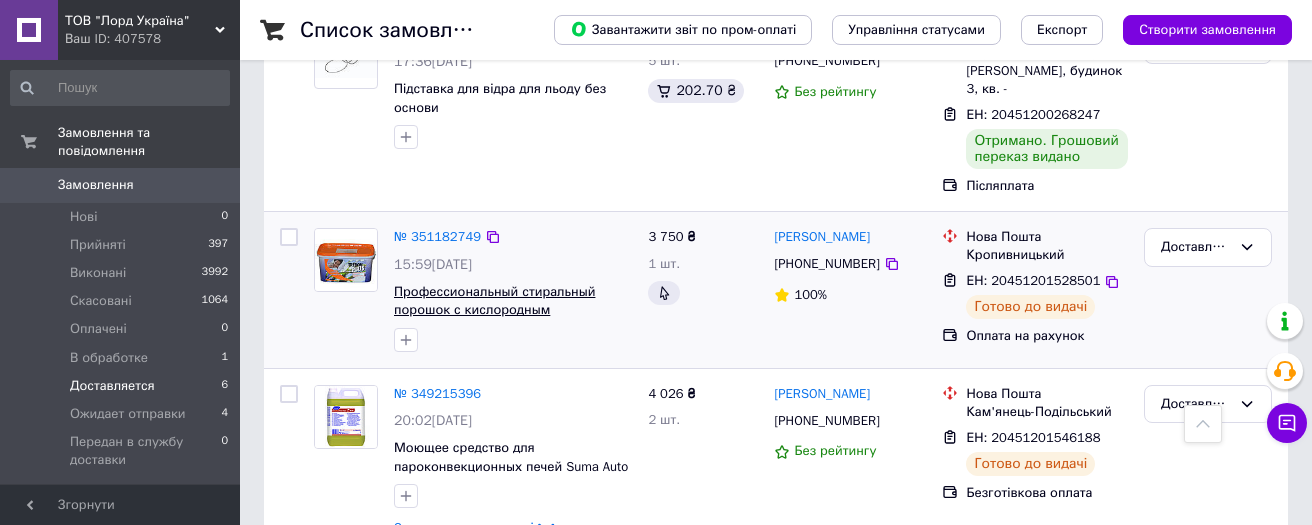 scroll, scrollTop: 1082, scrollLeft: 0, axis: vertical 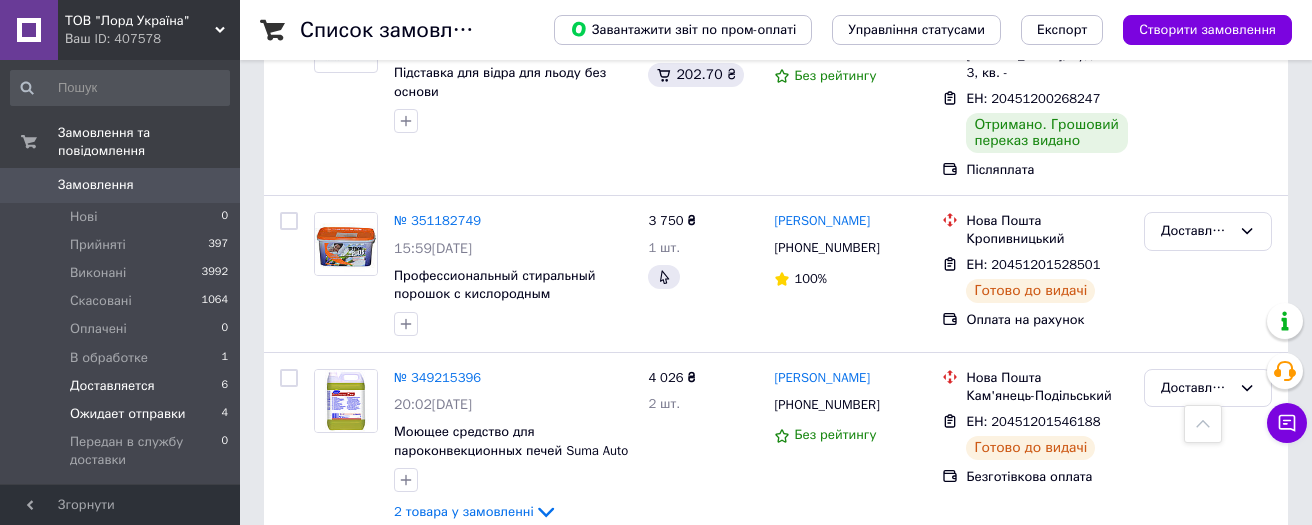 click on "Ожидает отправки" at bounding box center [128, 414] 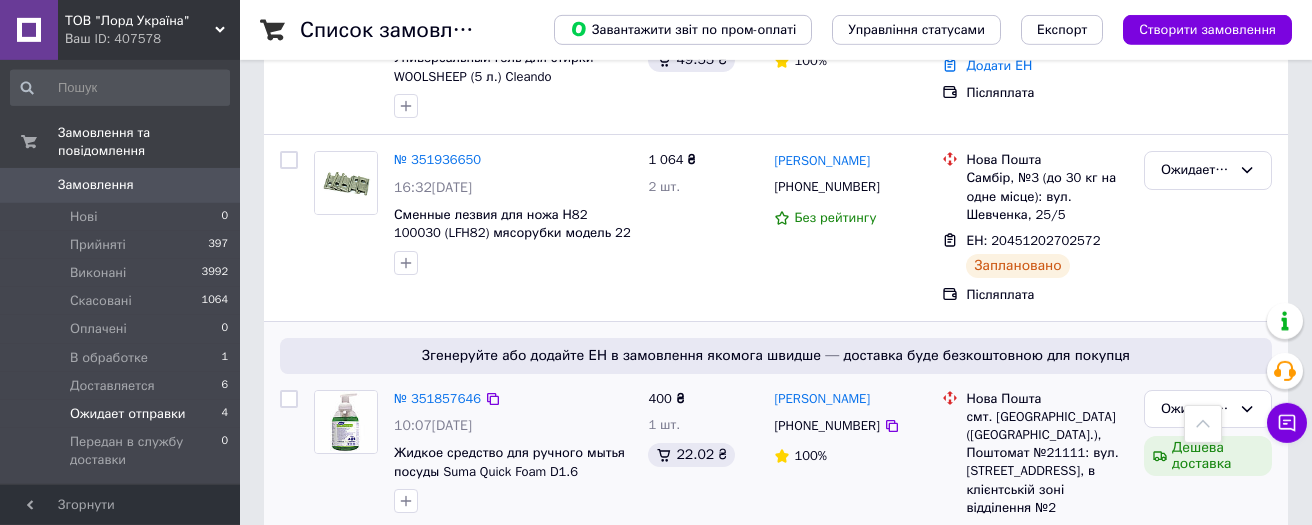 scroll, scrollTop: 719, scrollLeft: 0, axis: vertical 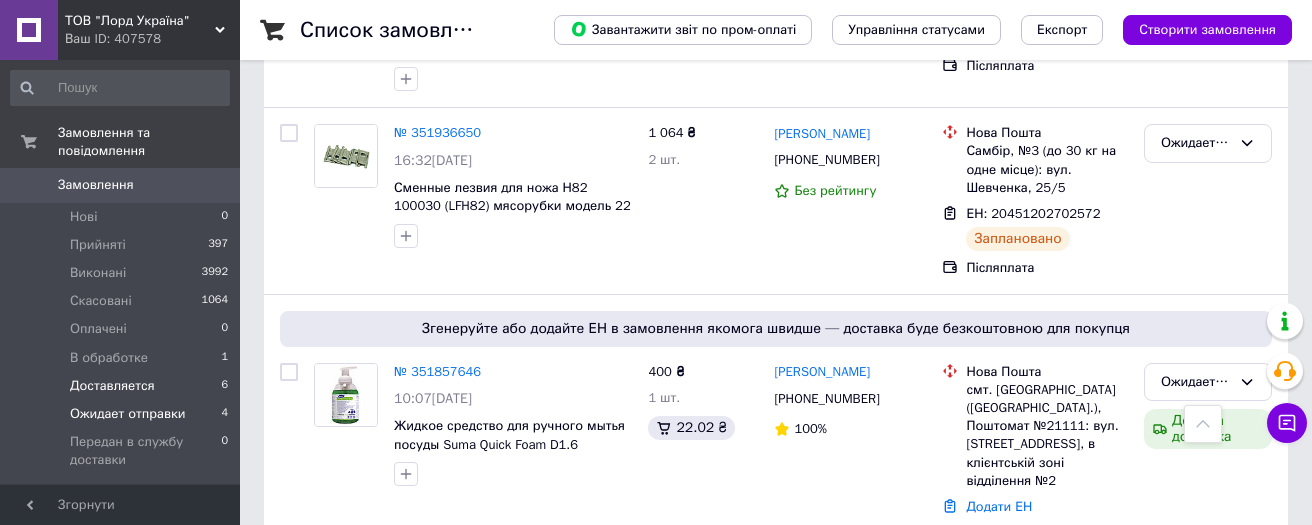 click on "Доставляется" at bounding box center [112, 386] 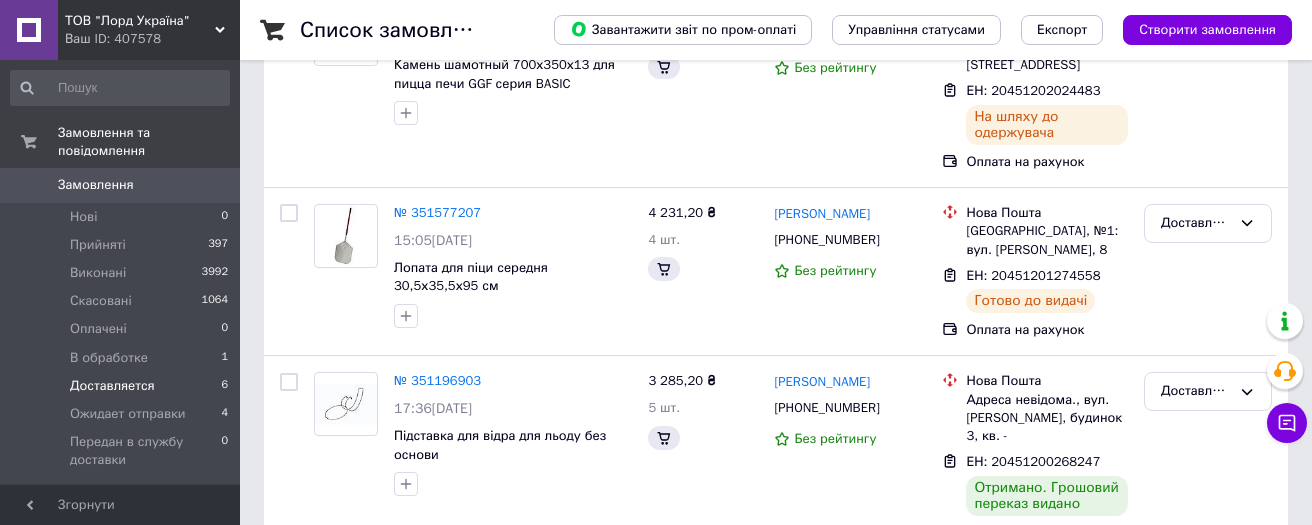 scroll, scrollTop: 0, scrollLeft: 0, axis: both 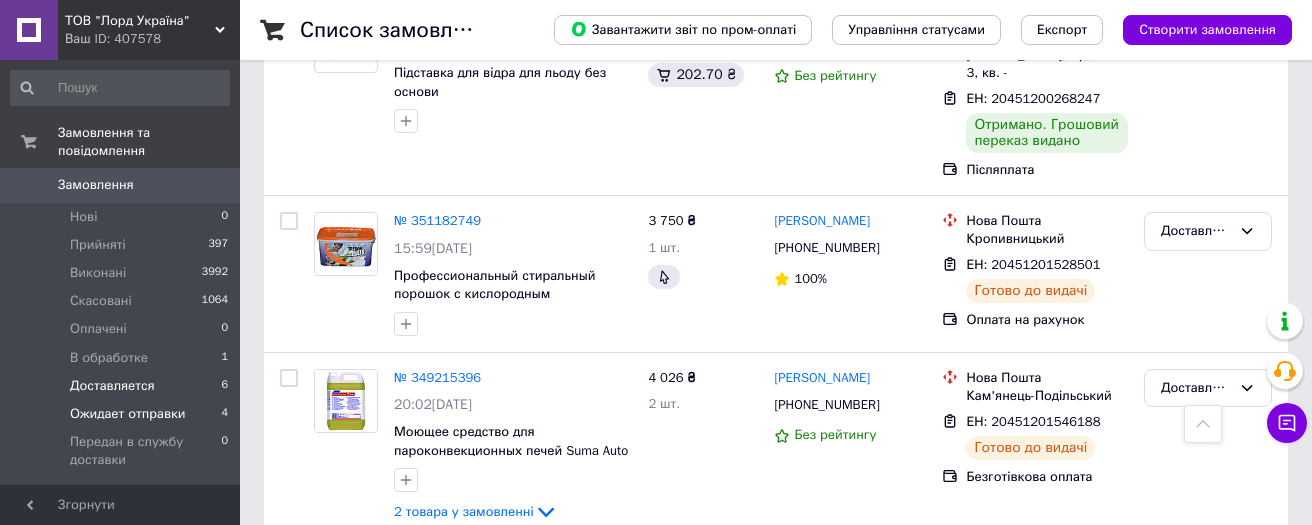 click on "Ожидает отправки" at bounding box center [128, 414] 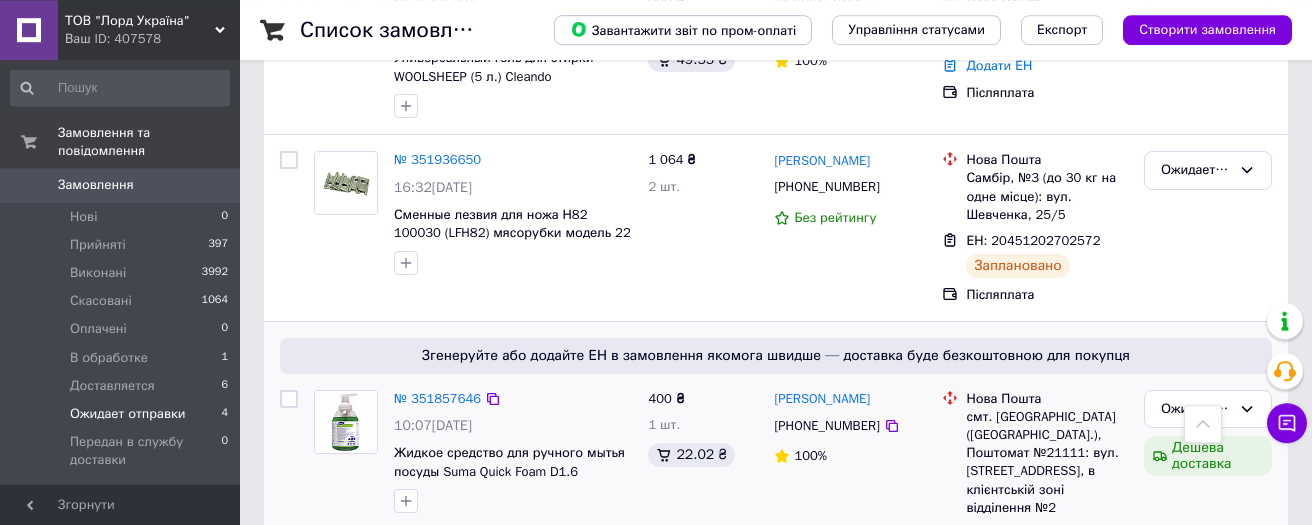 scroll, scrollTop: 719, scrollLeft: 0, axis: vertical 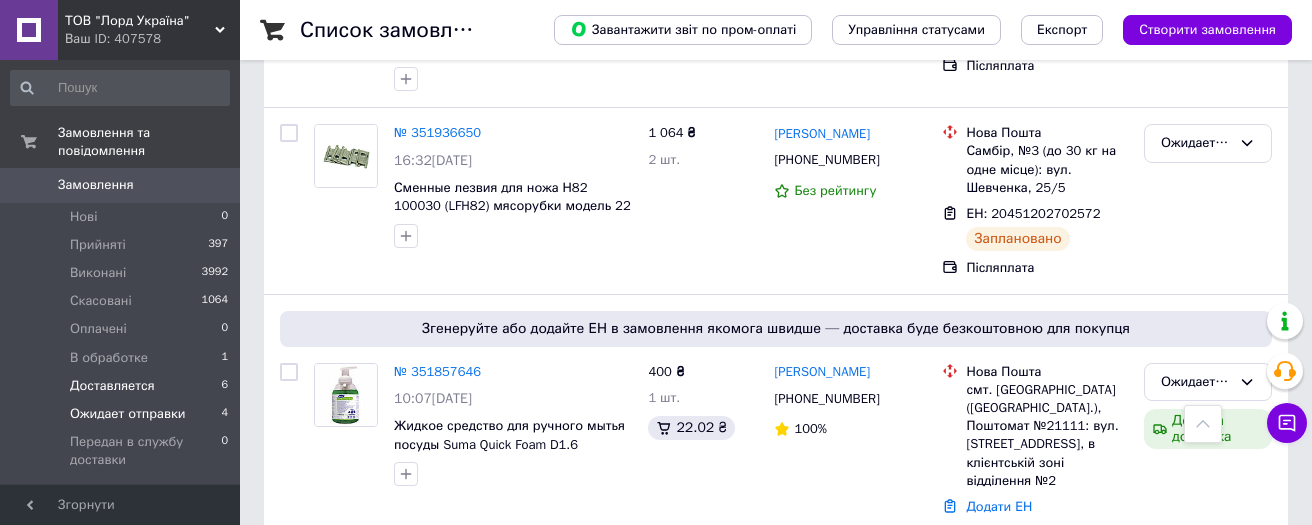 click on "Доставляется" at bounding box center [112, 386] 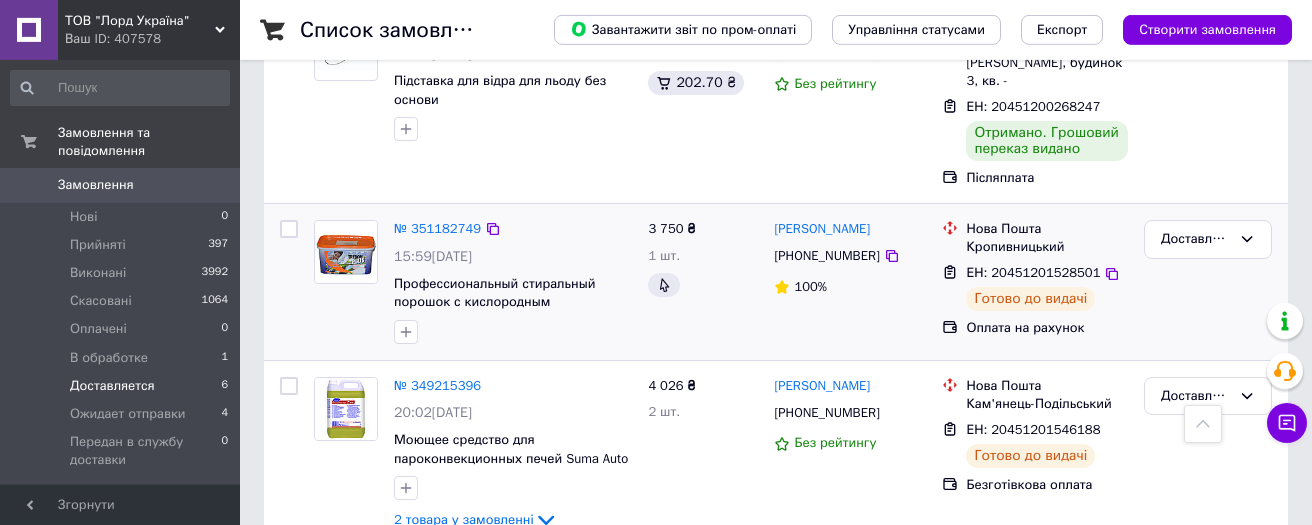 scroll, scrollTop: 1082, scrollLeft: 0, axis: vertical 